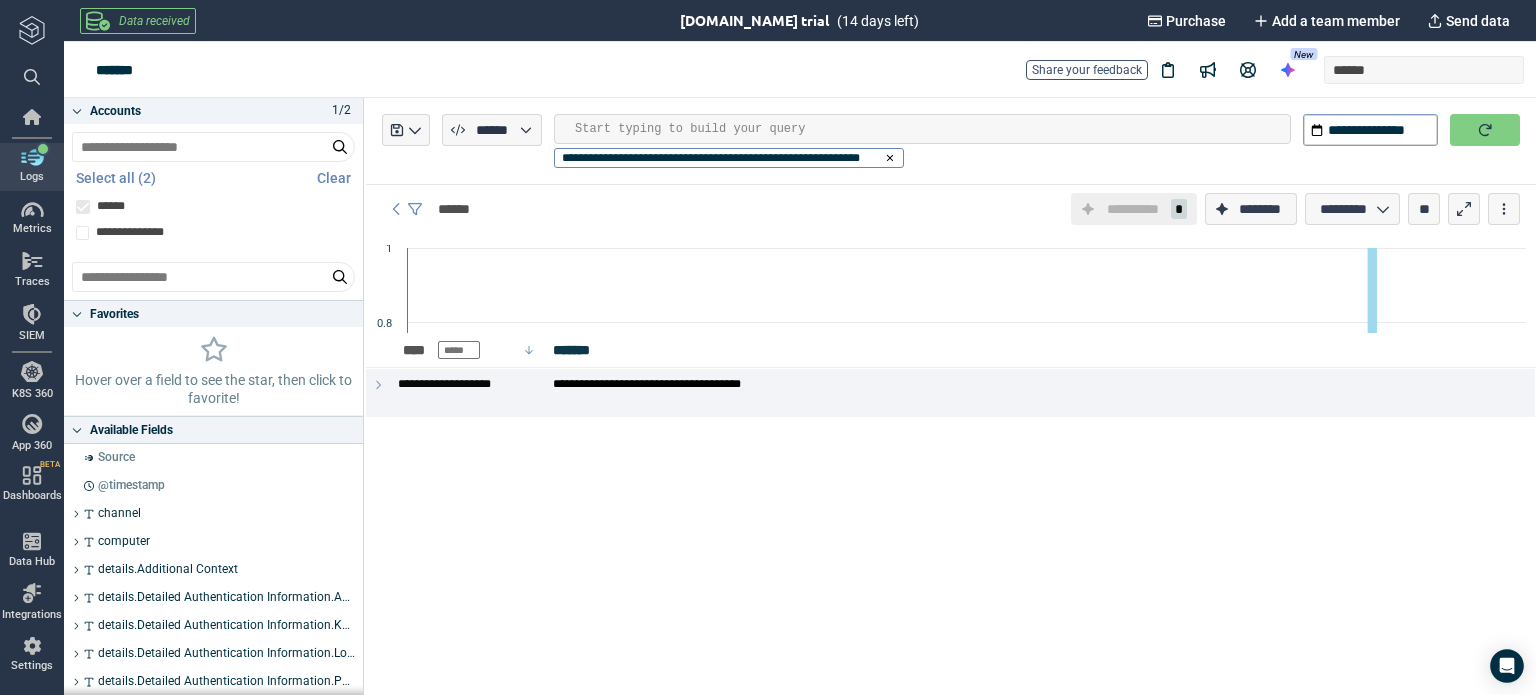 scroll, scrollTop: 0, scrollLeft: 0, axis: both 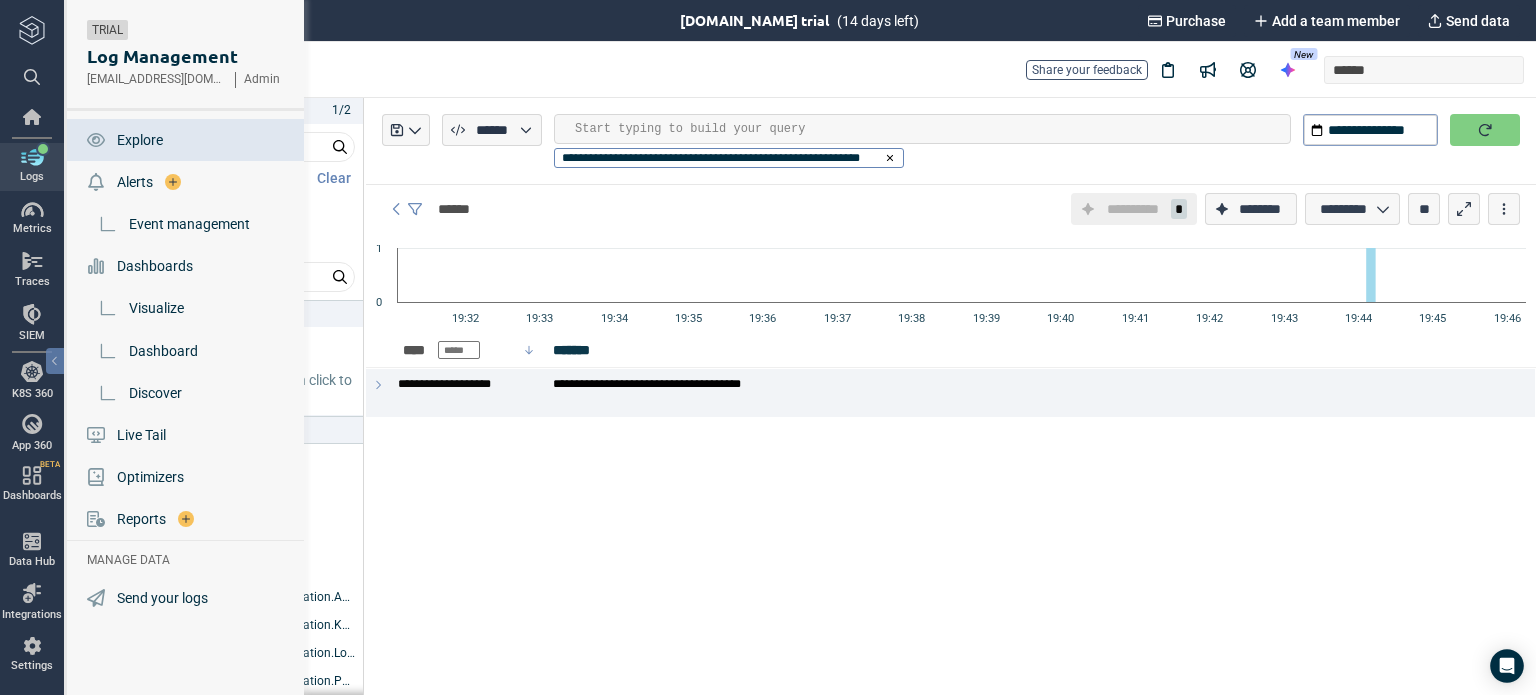 click on "Logs Metrics Traces SIEM K8S 360 App 360 Dashboards BETA Data Hub Integrations Settings" at bounding box center (32, 347) 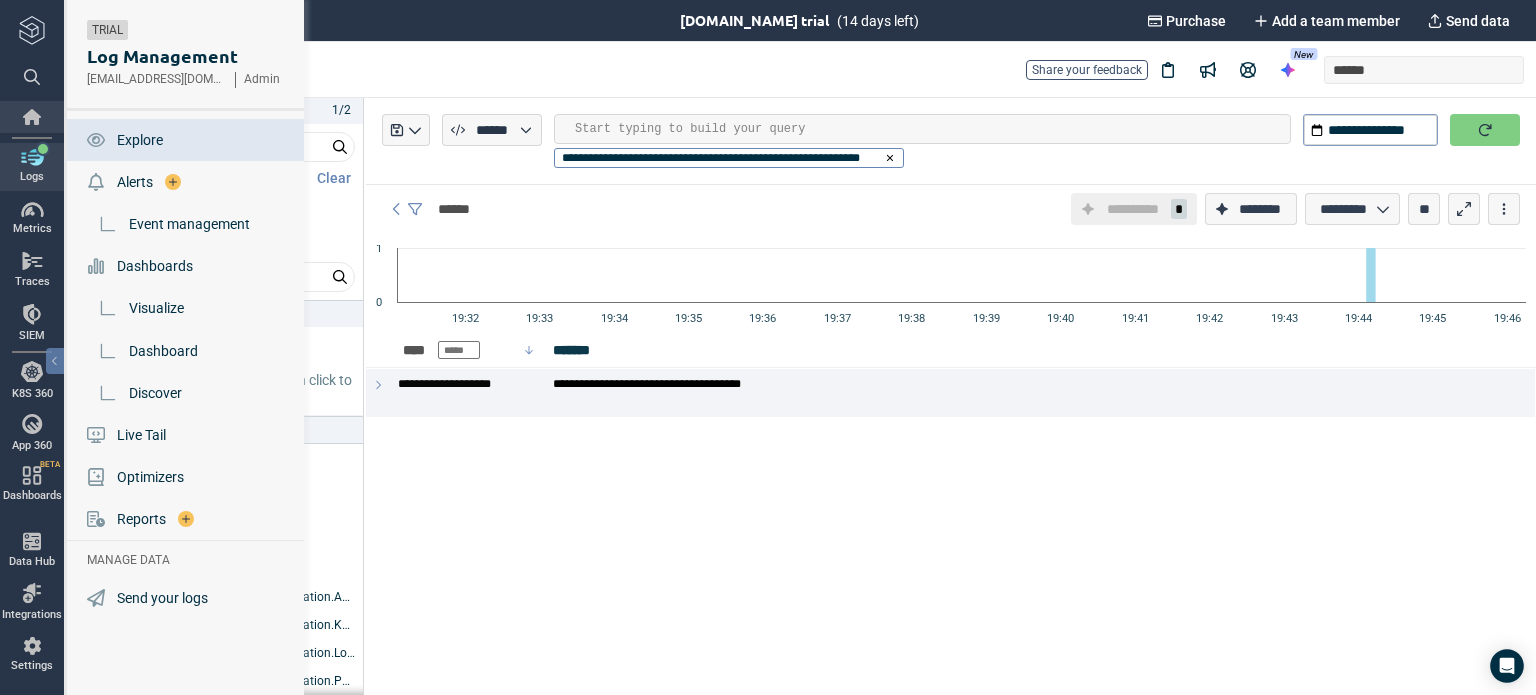 click at bounding box center [32, 117] 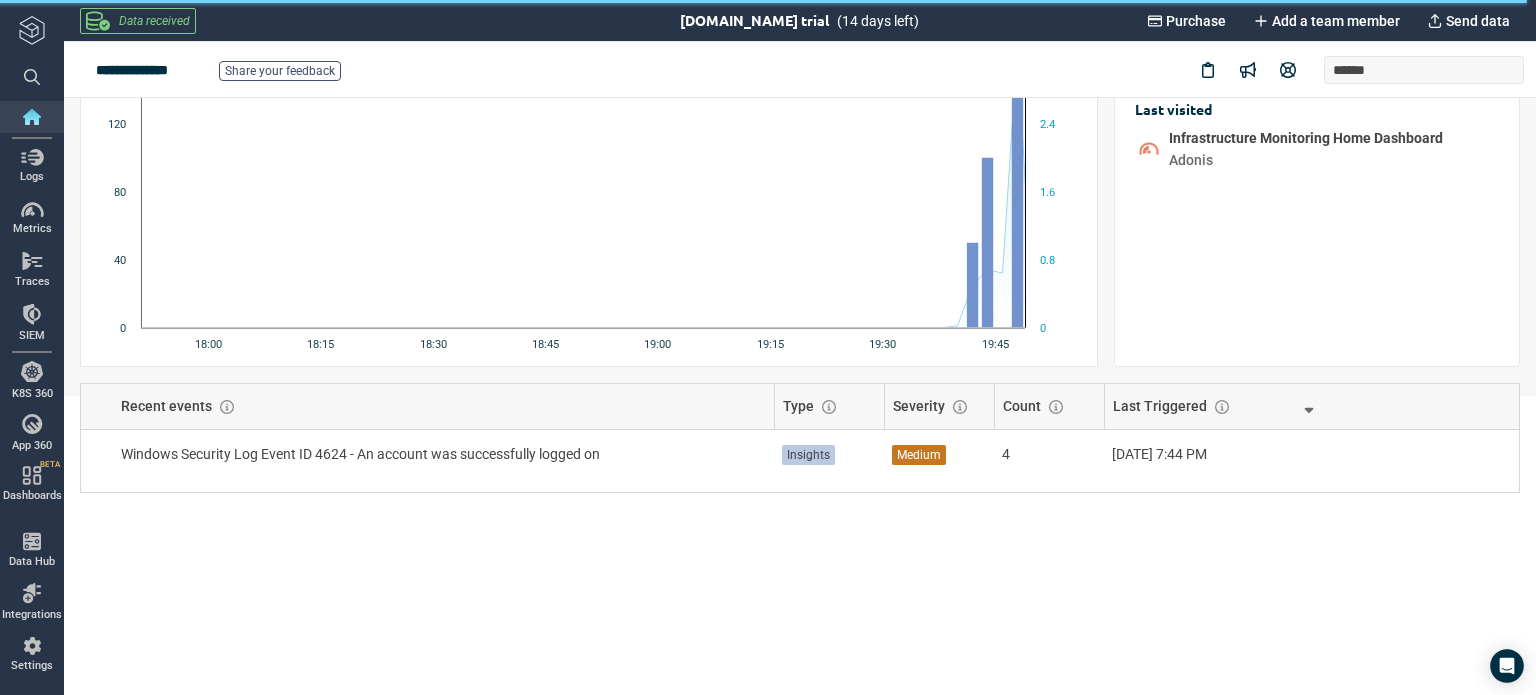 scroll, scrollTop: 302, scrollLeft: 0, axis: vertical 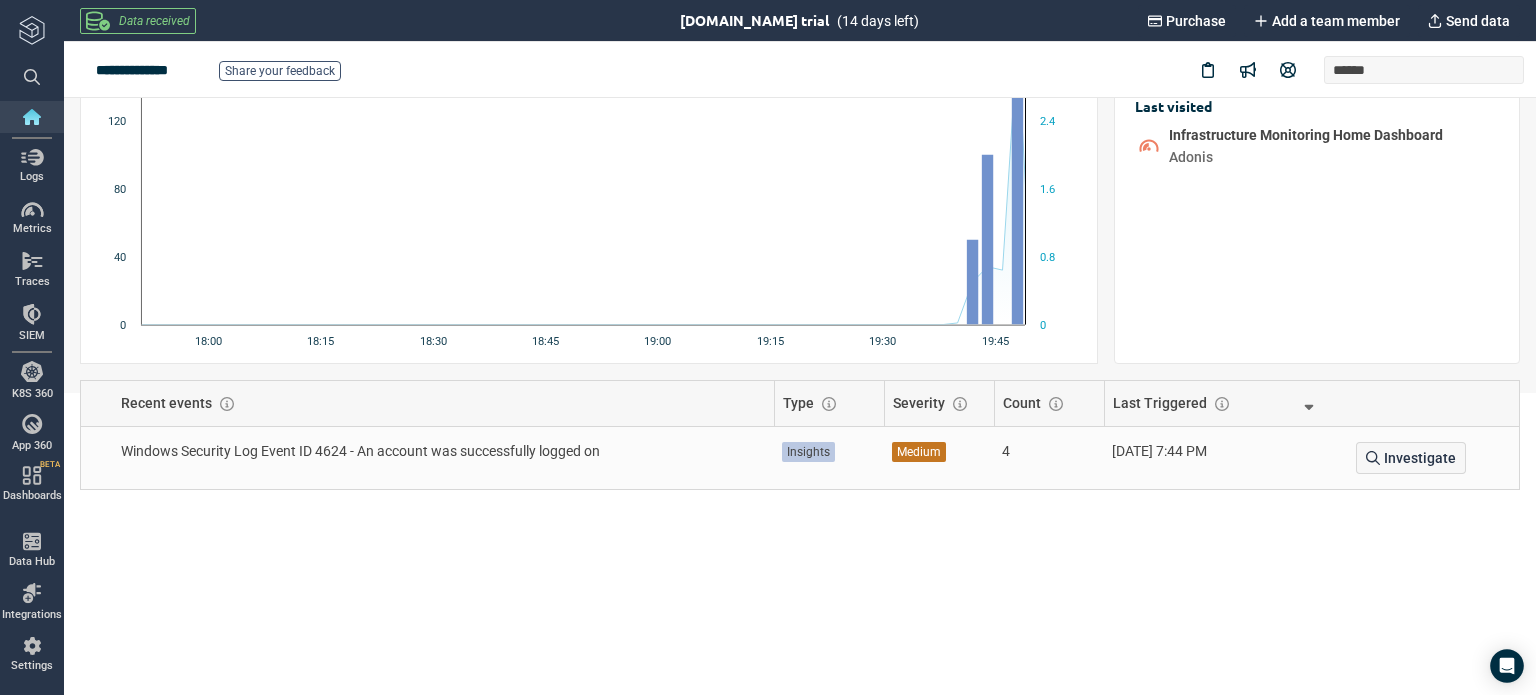 click on "4" at bounding box center [1049, 451] 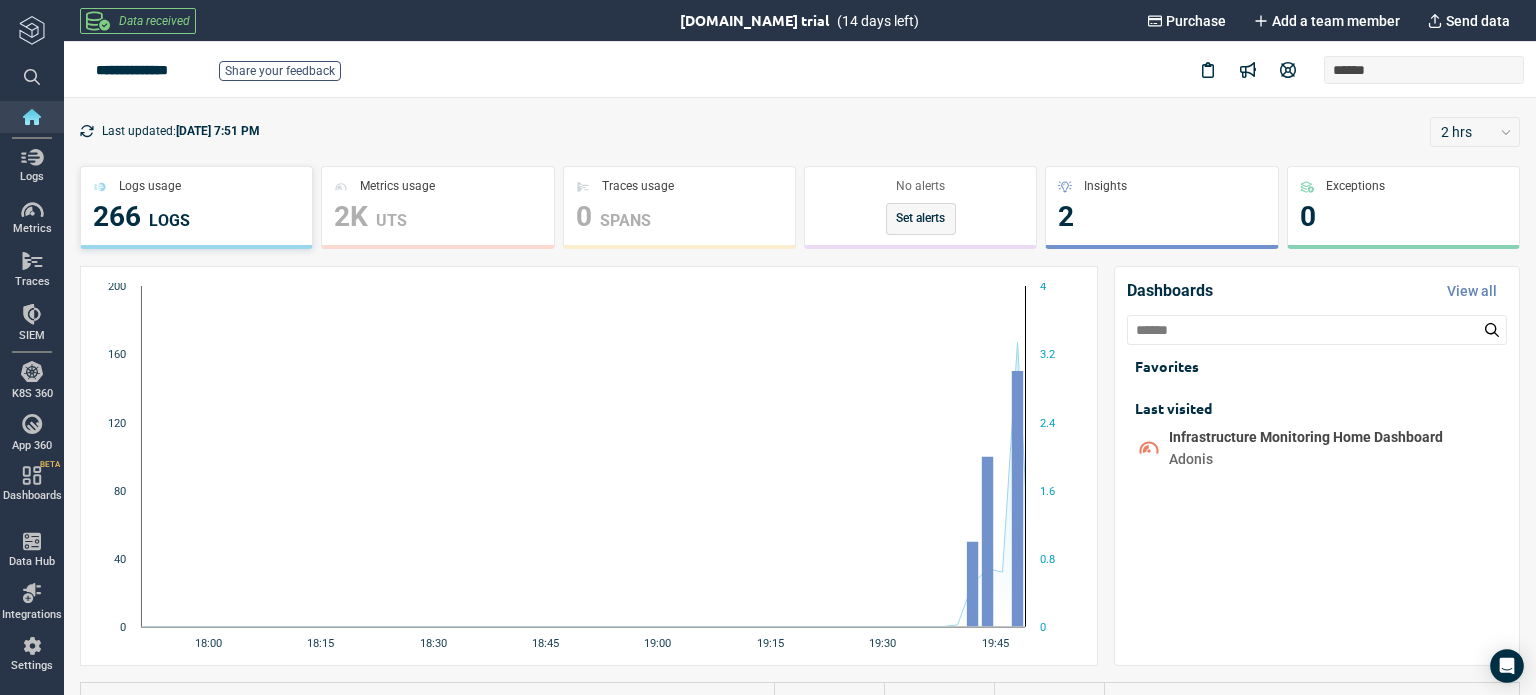 click on "266 LOGS" at bounding box center [196, 217] 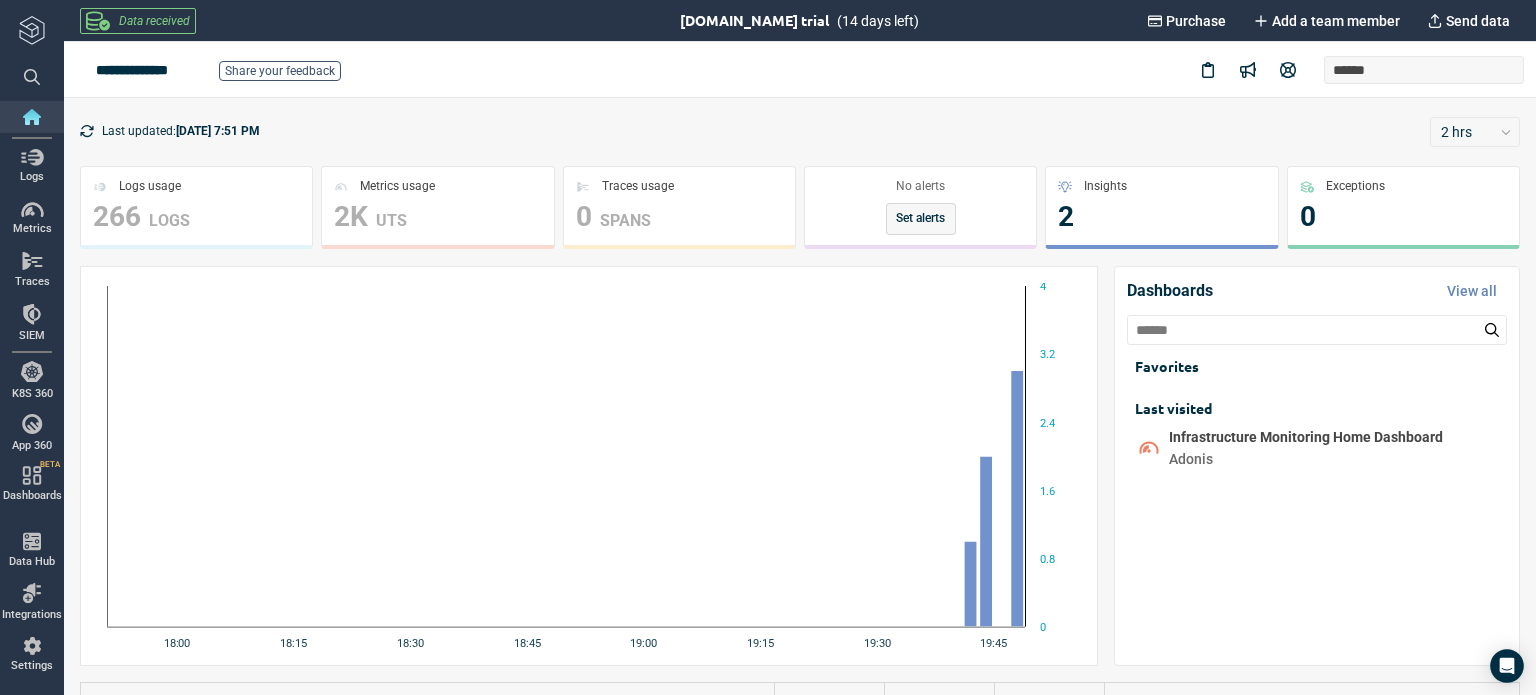 click on "Last updated:  [DATE] 7:51 PM 2 hrs Logs usage 266 LOGS Metrics usage 2K UTS Traces usage 0 SPANS No alerts Set alerts Insights 2 Exceptions 0 Created with Highcharts 12.0.1 18:00 18:15 18:30 18:45 19:00 19:15 19:30 19:45 0 0.8 1.6 2.4 3.2 4 Dashboards View all Favorites Last visited Infrastructure Monitoring Home Dashboard Adonis Adonis Adonis Recent events Type Severity Count Last Triggered Windows Security Log Event ID 4624 - An account was successfully logged on Insights Medium   4 [DATE] 7:44 PM Investigate" at bounding box center [800, 548] 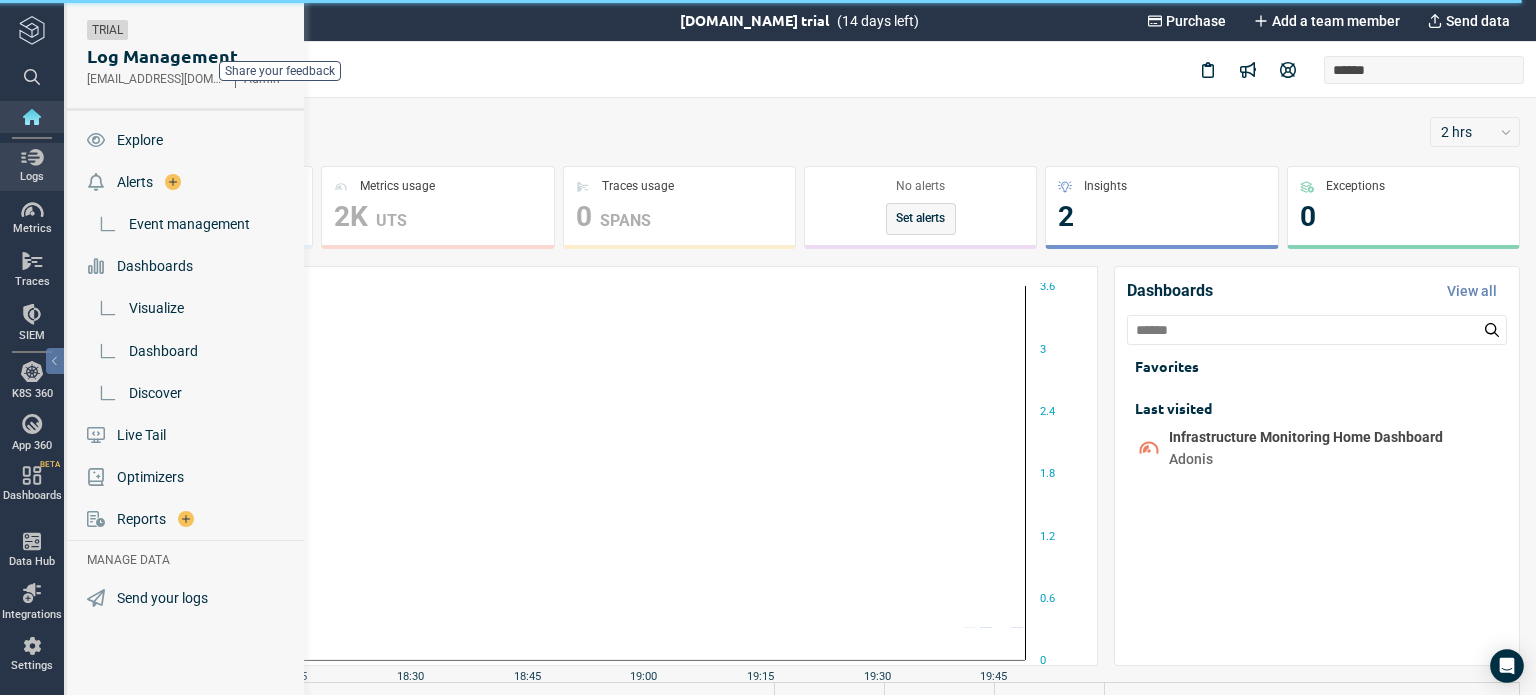 click at bounding box center [32, 157] 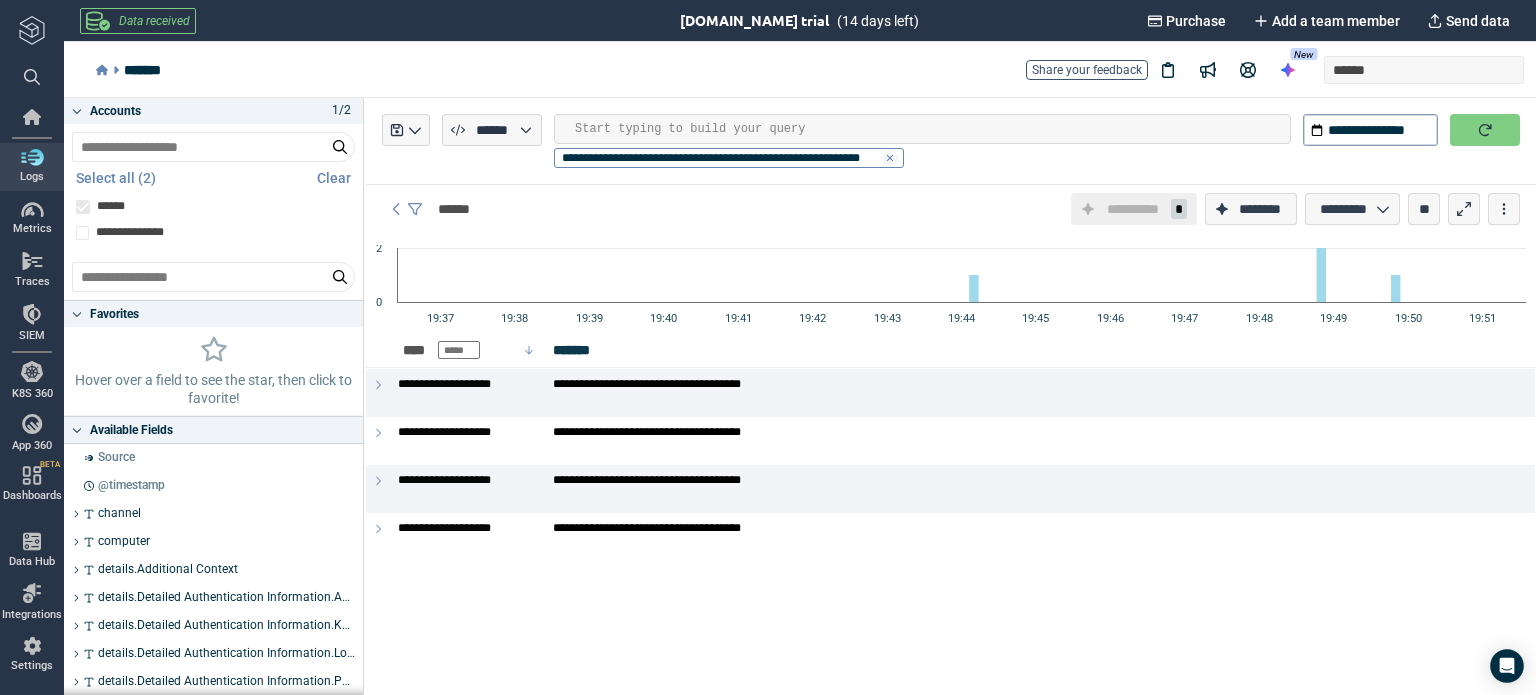 click 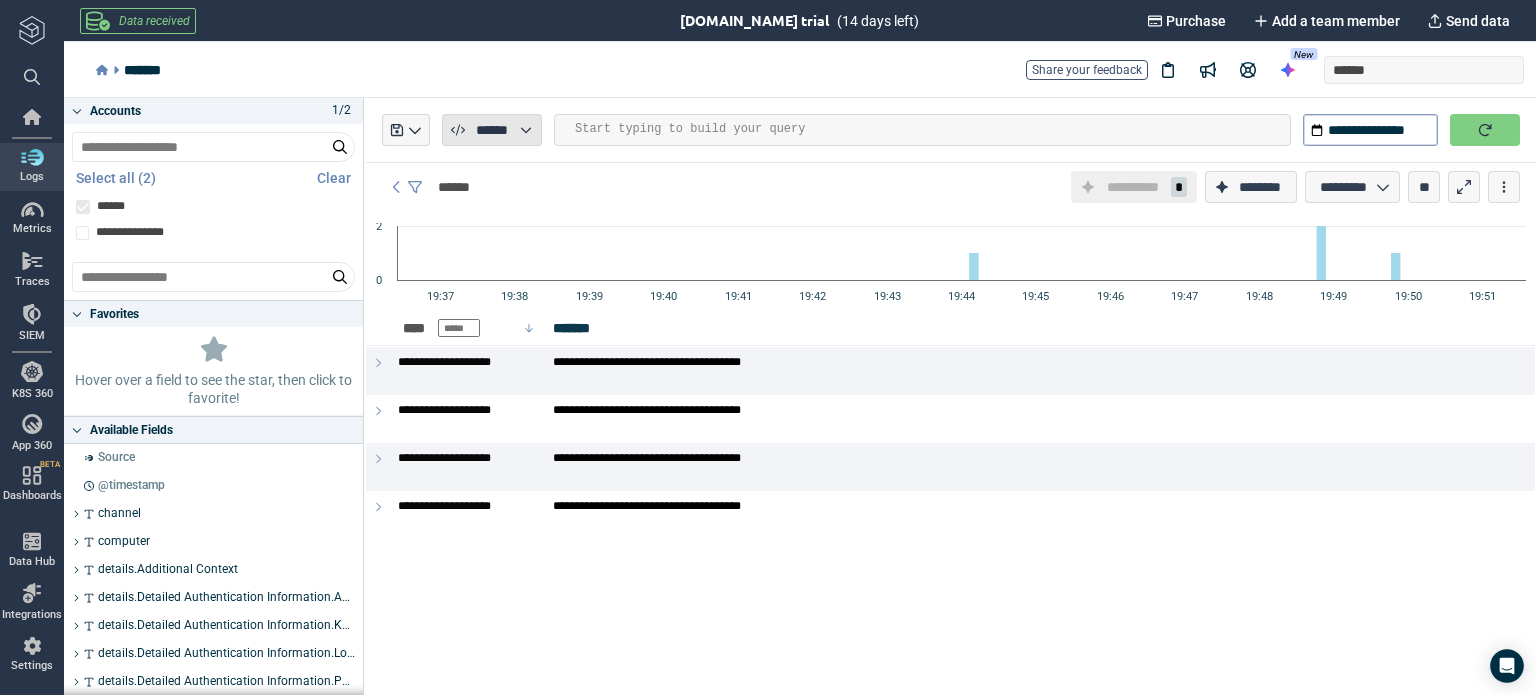 click on "******" at bounding box center [491, 130] 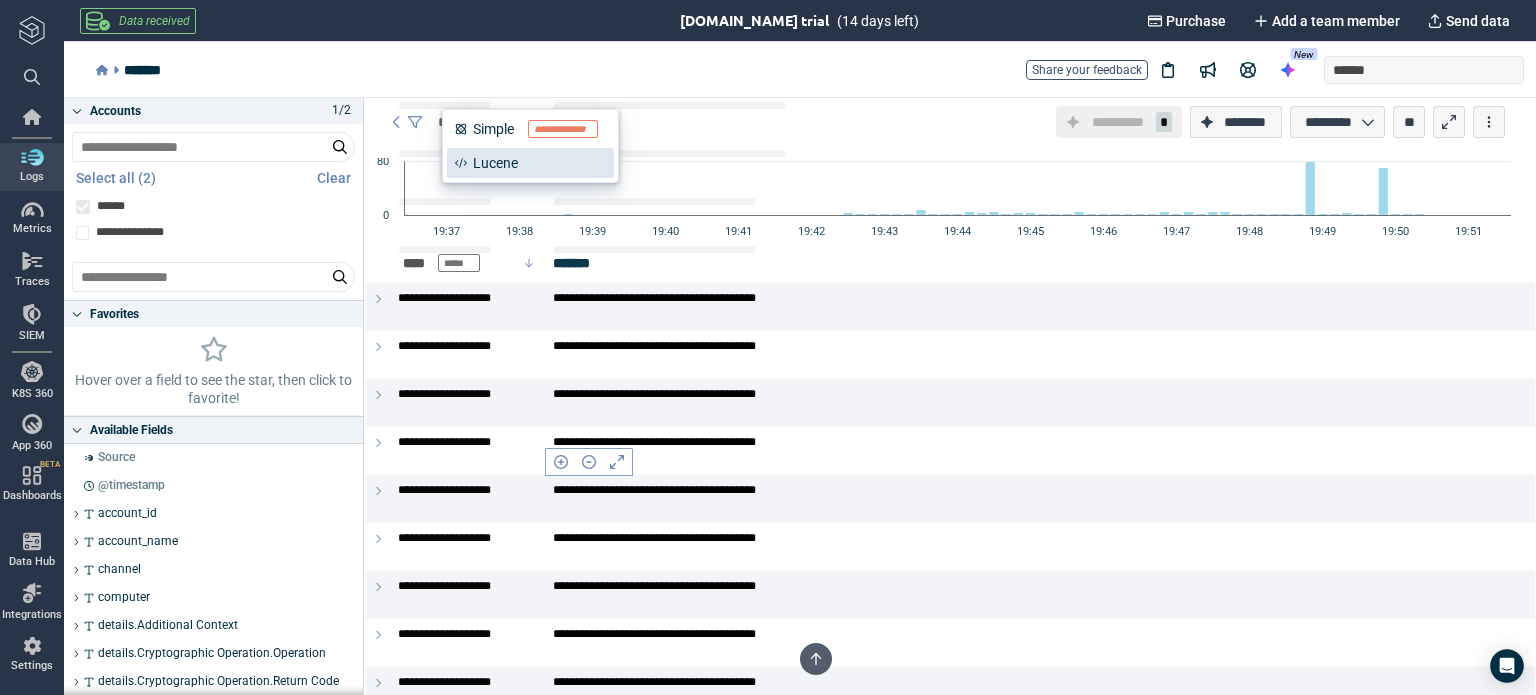 scroll, scrollTop: 0, scrollLeft: 0, axis: both 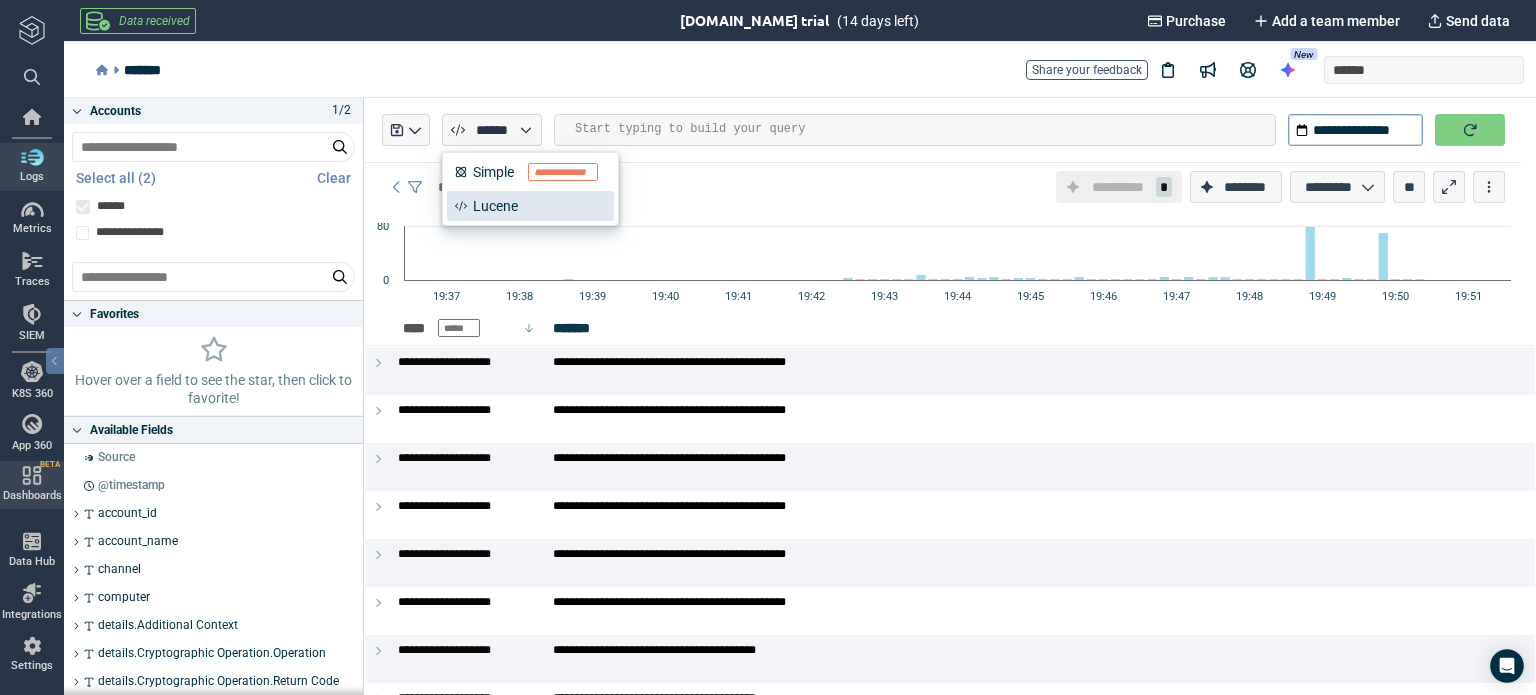 click at bounding box center (32, 475) 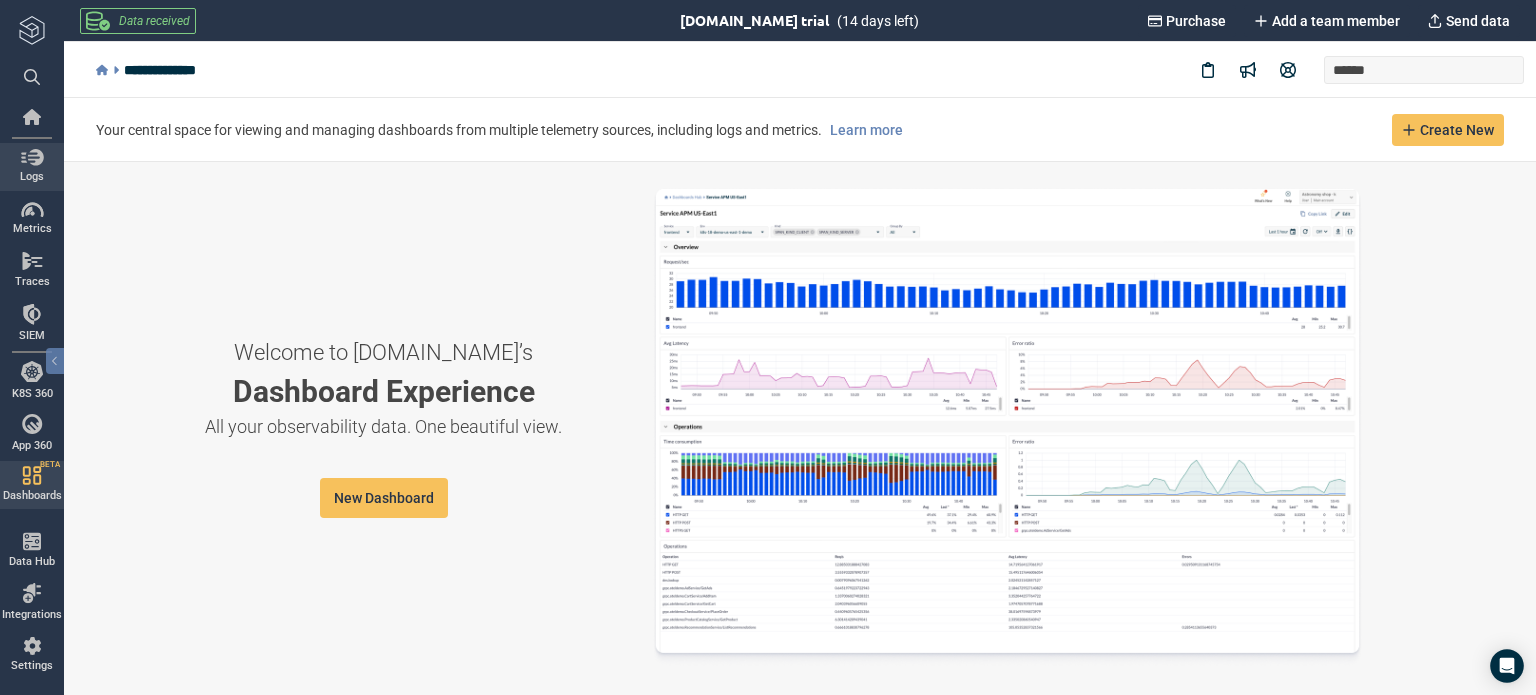 click on "Logs" at bounding box center [32, 167] 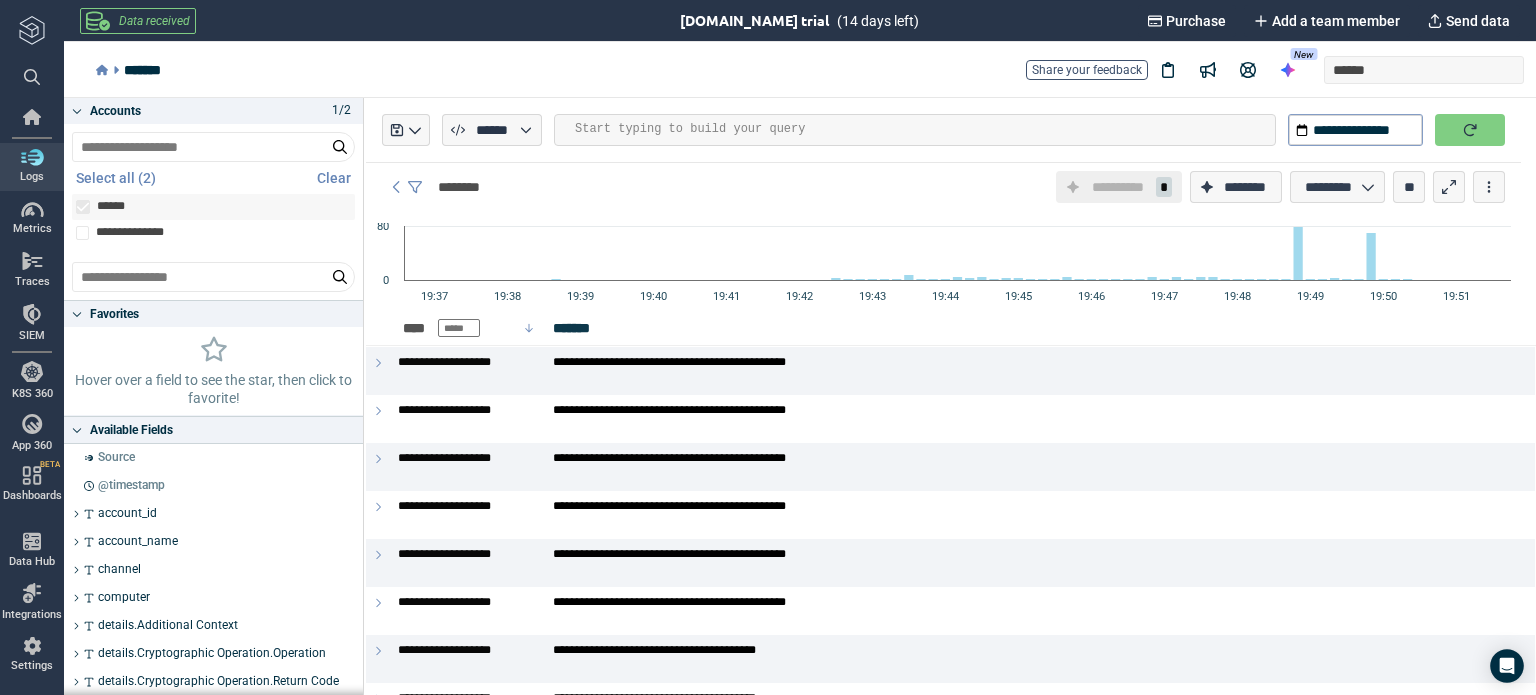 click on "******" at bounding box center (115, 207) 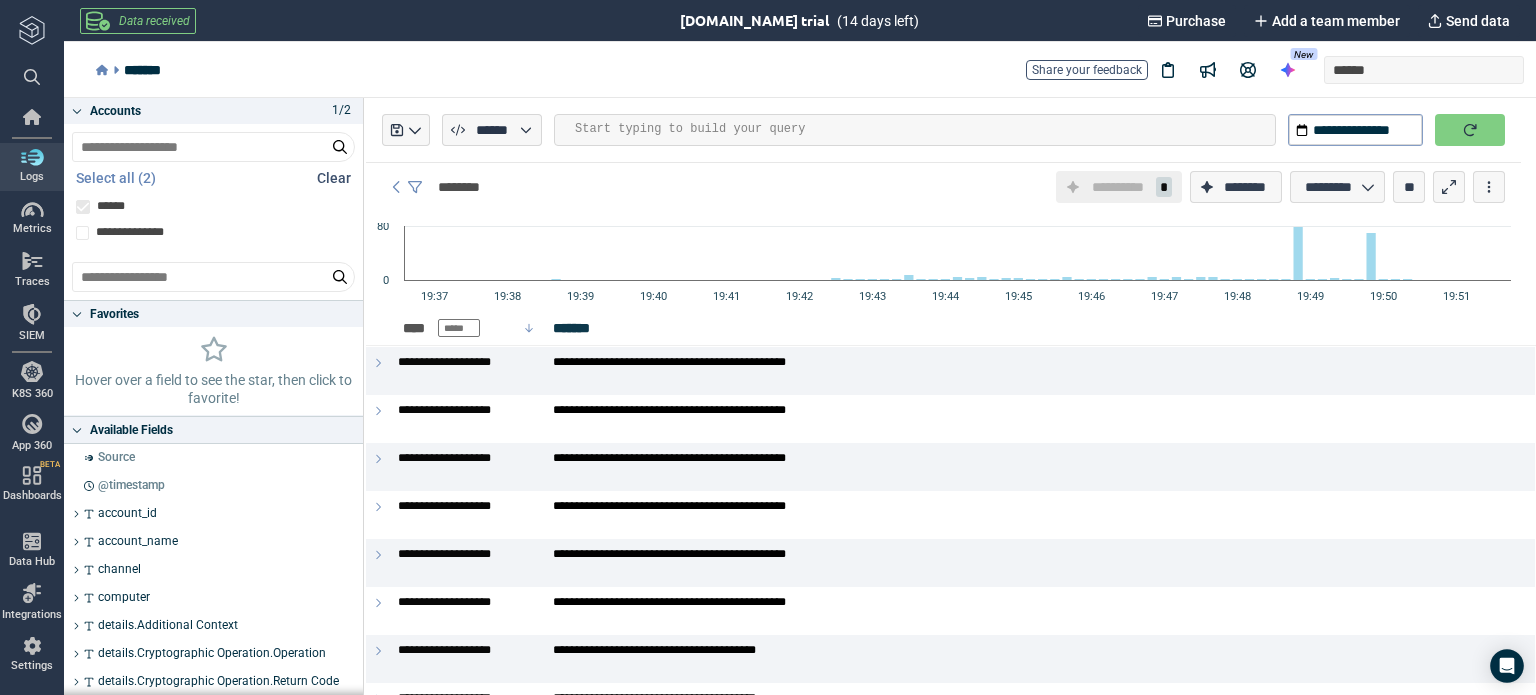click on "Clear" at bounding box center [334, 178] 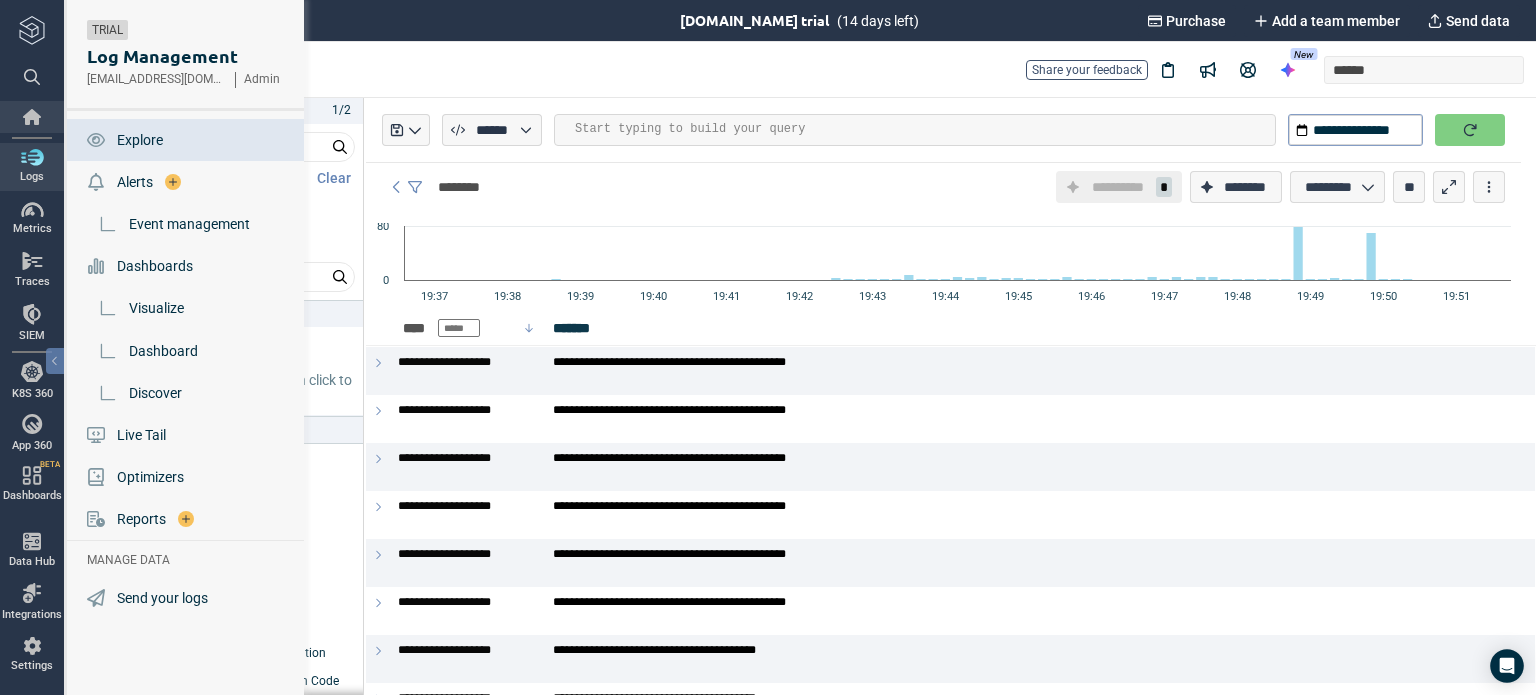 click at bounding box center [32, 117] 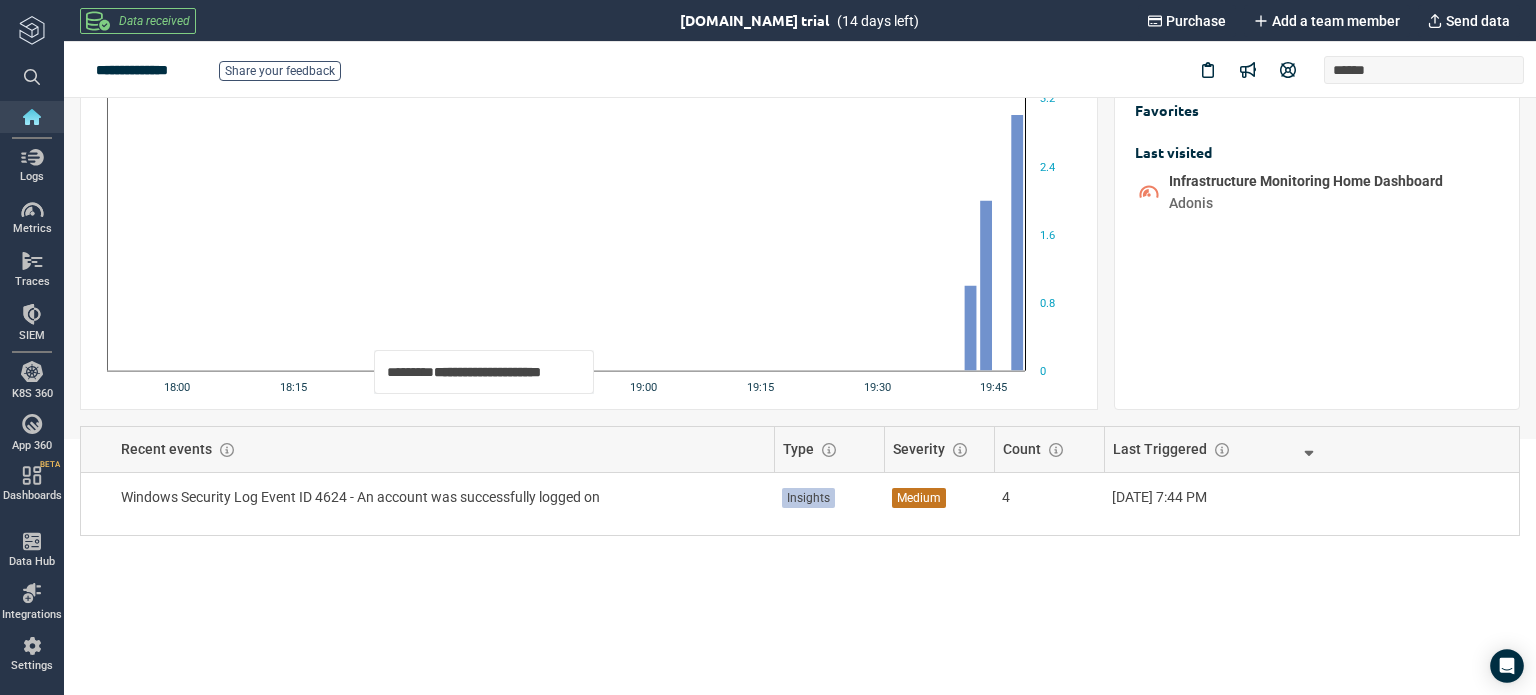 scroll, scrollTop: 302, scrollLeft: 0, axis: vertical 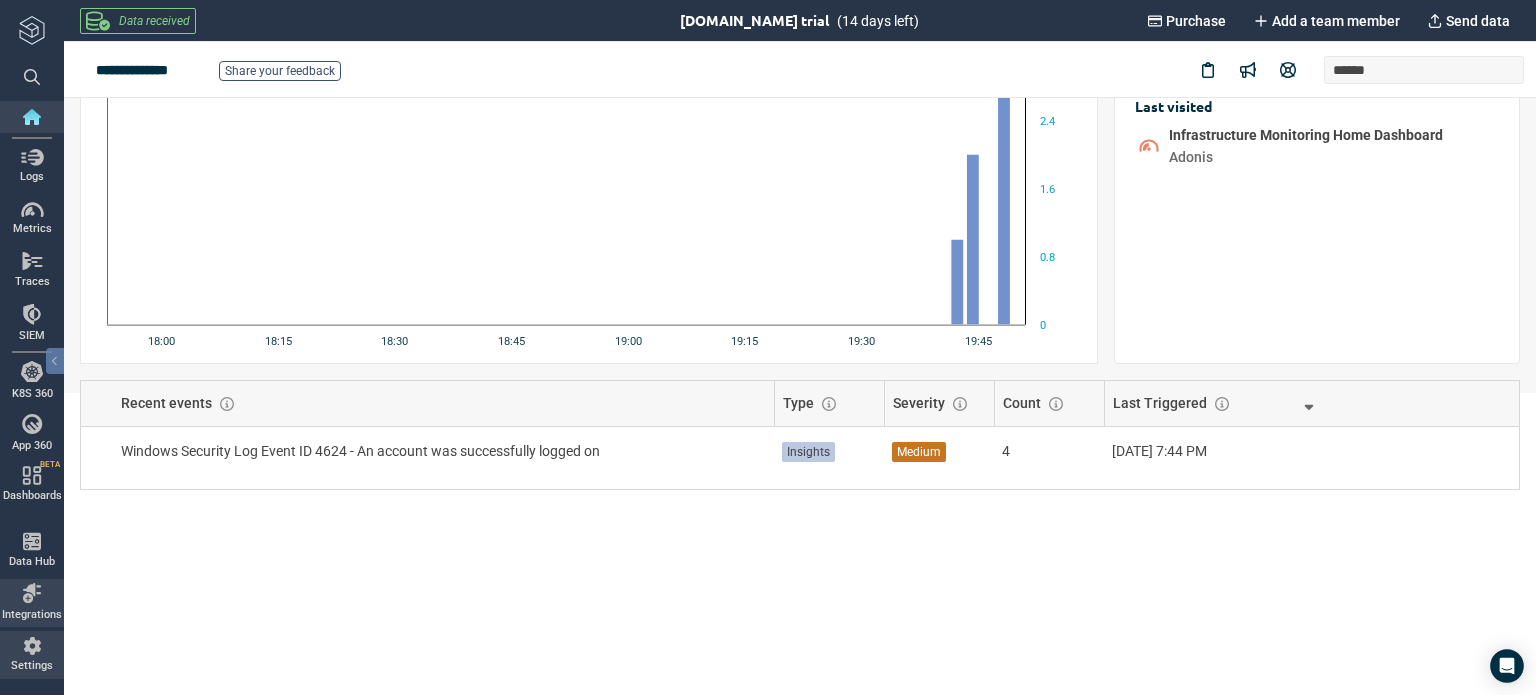click on "Settings" at bounding box center [32, 655] 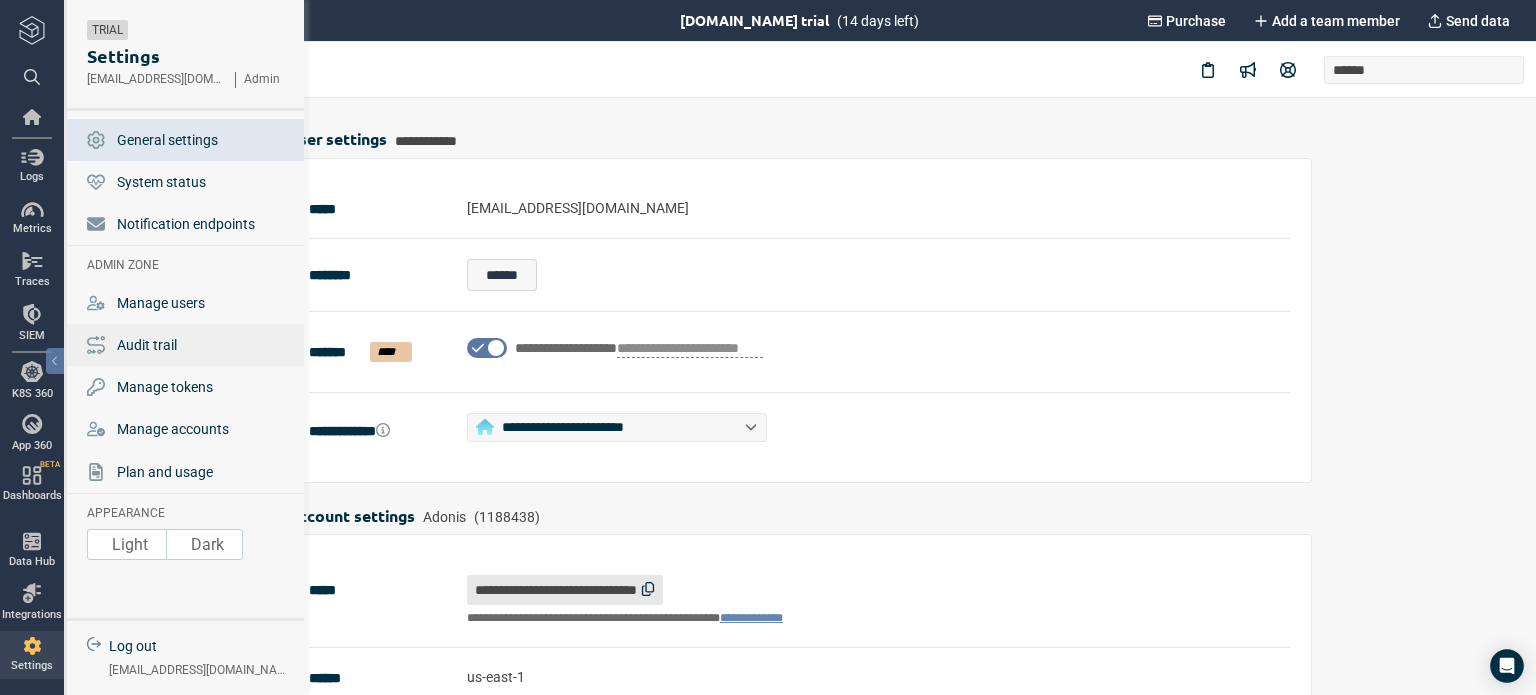 click on "Audit trail" at bounding box center (147, 345) 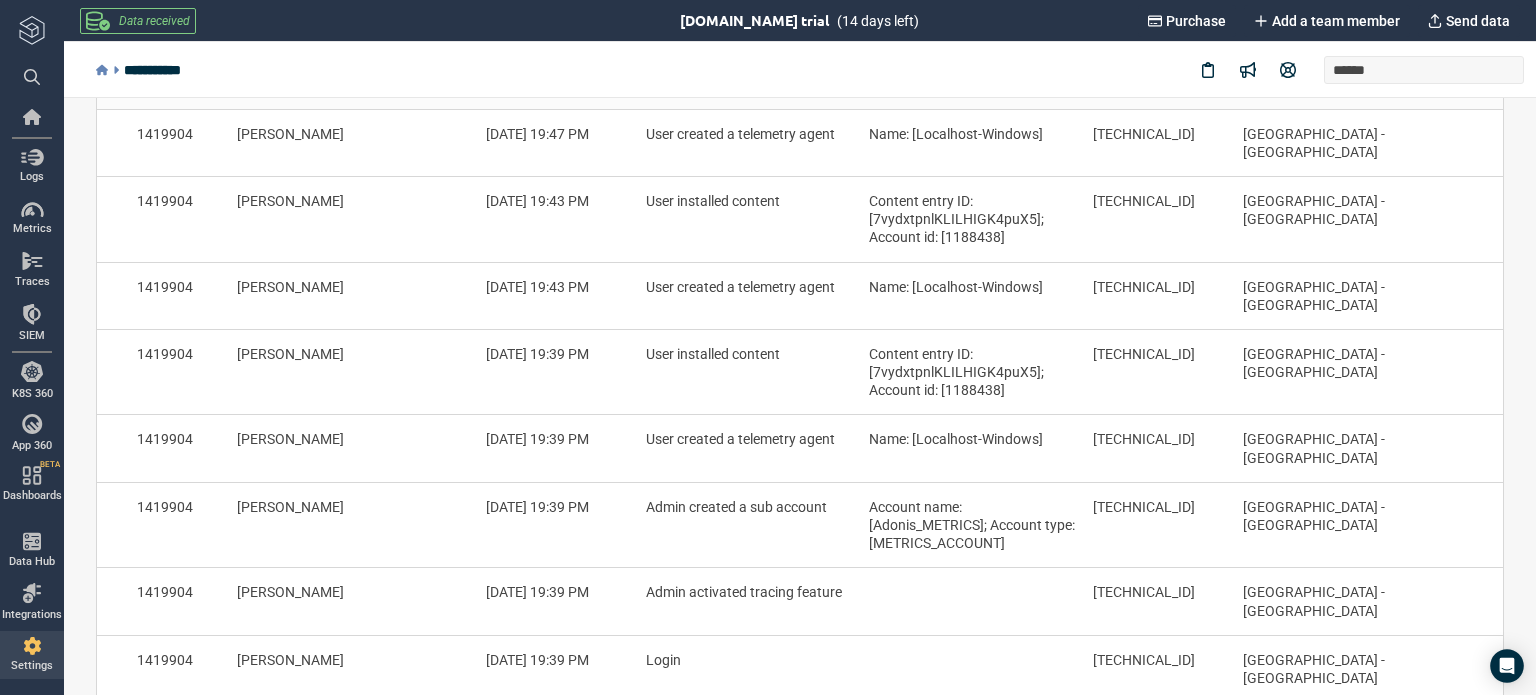 scroll, scrollTop: 0, scrollLeft: 0, axis: both 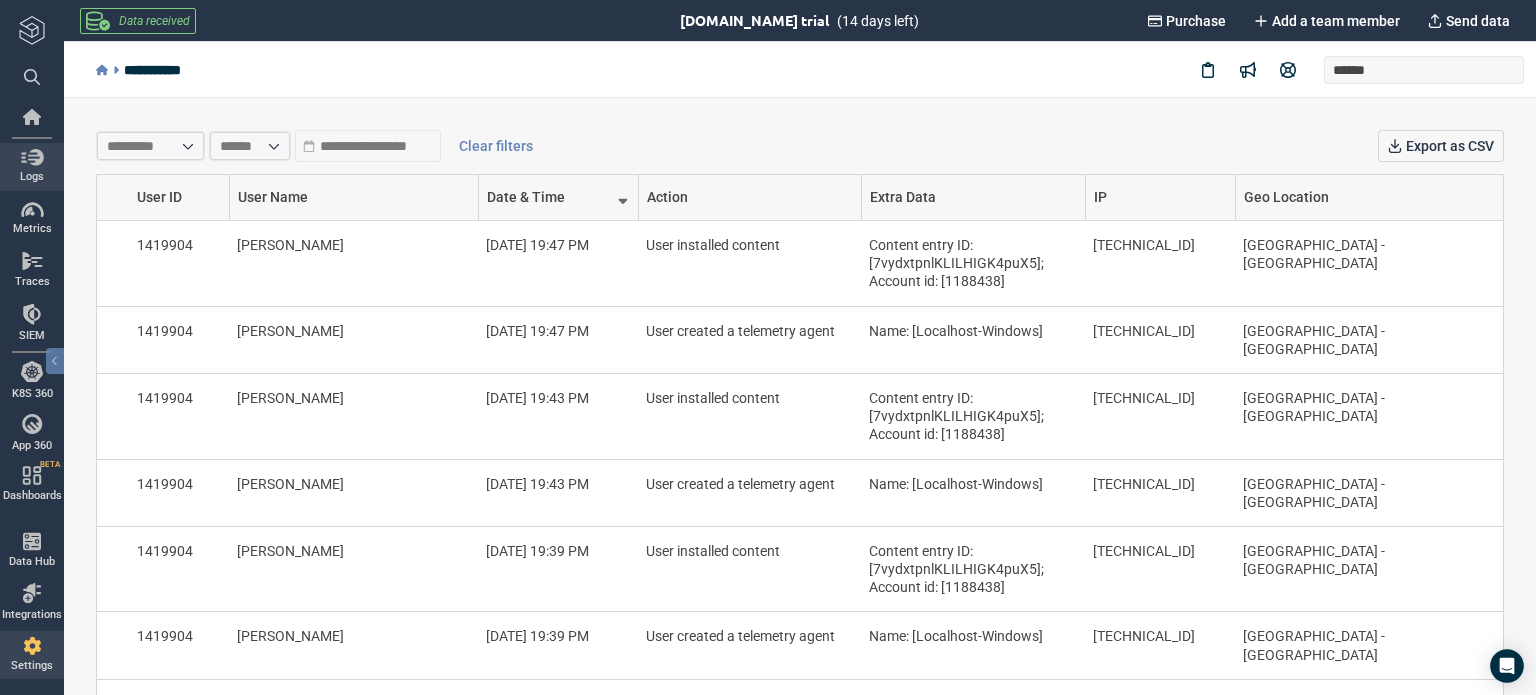 click at bounding box center [32, 157] 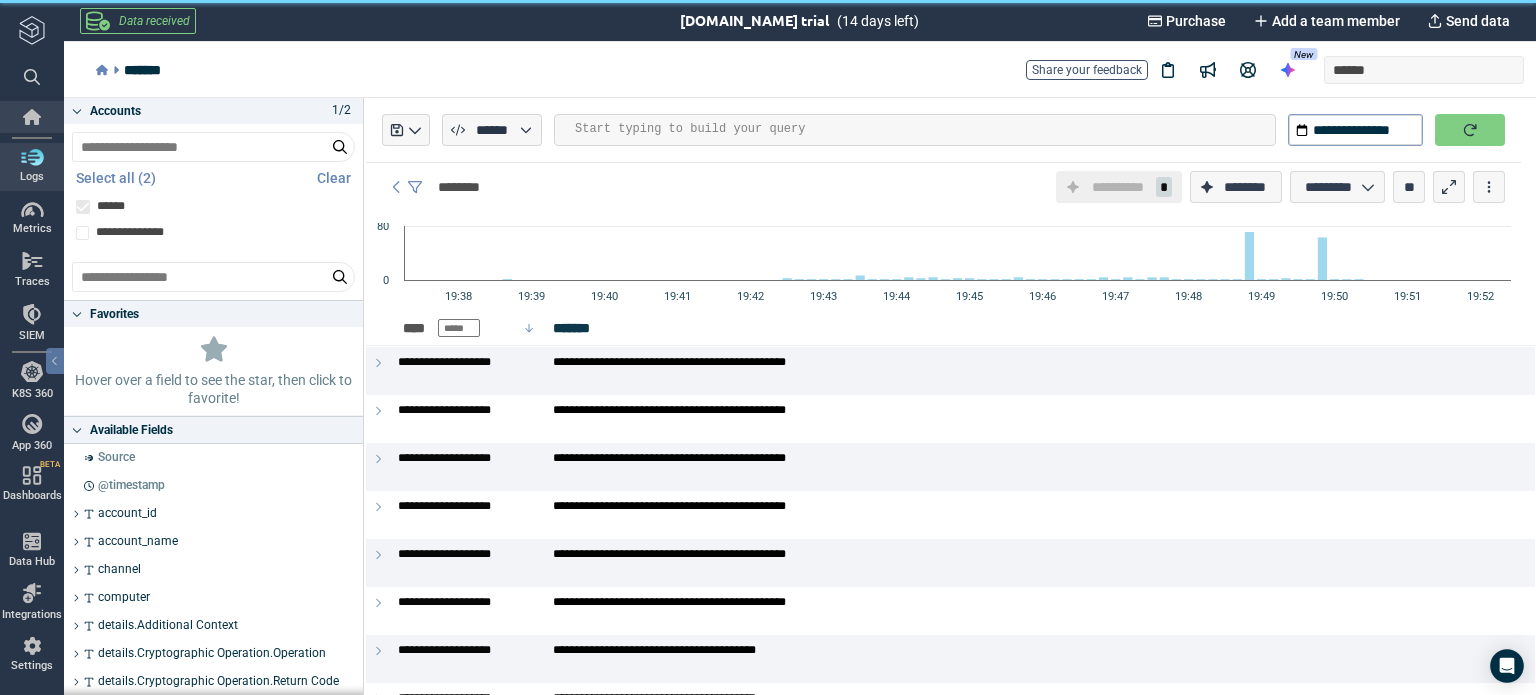 click at bounding box center [32, 117] 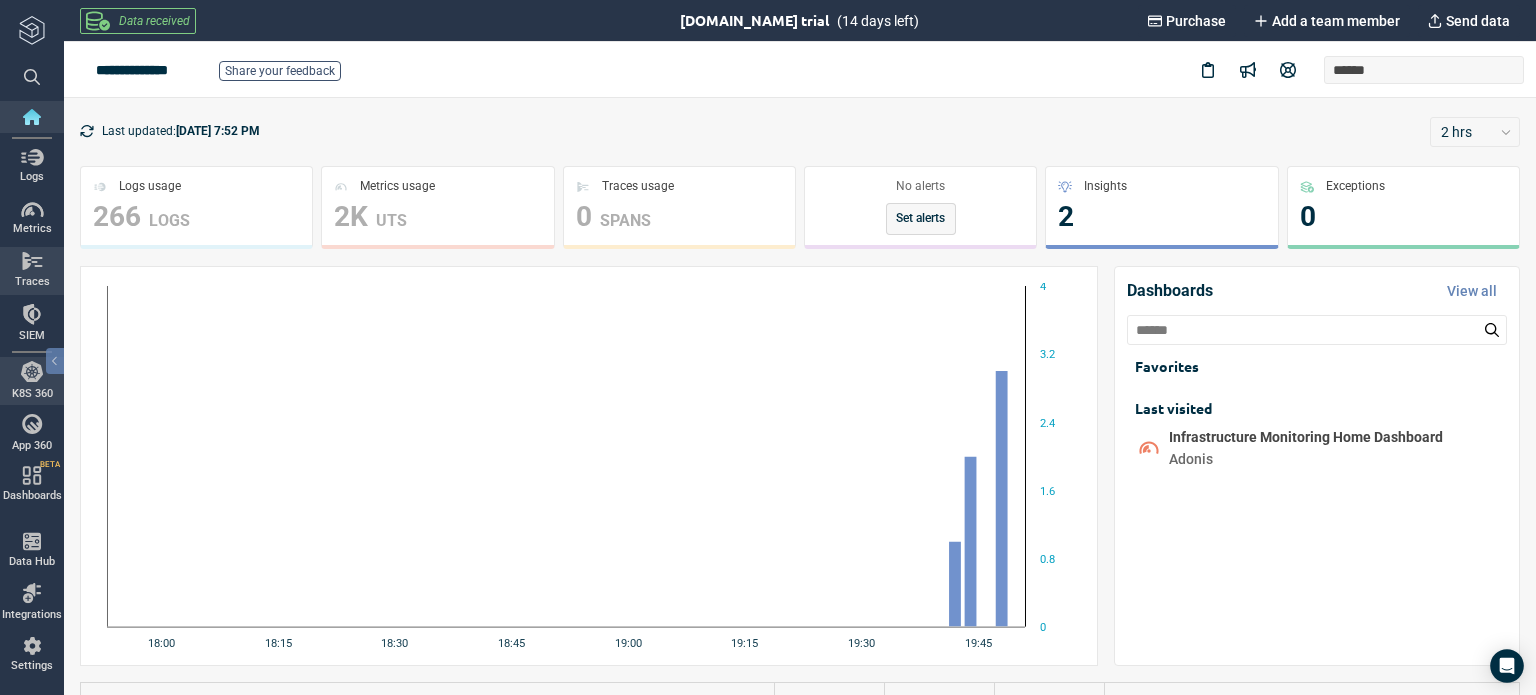 click at bounding box center (32, 261) 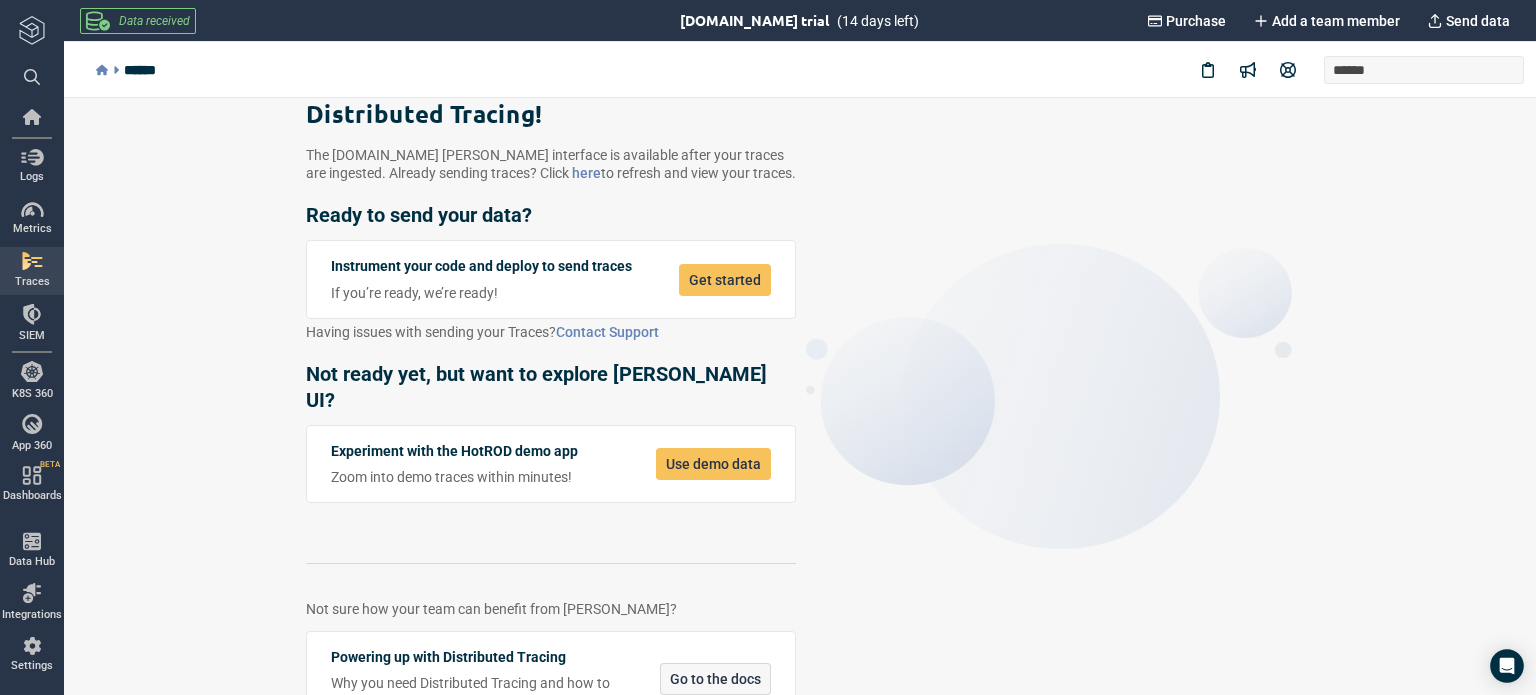 scroll, scrollTop: 13, scrollLeft: 0, axis: vertical 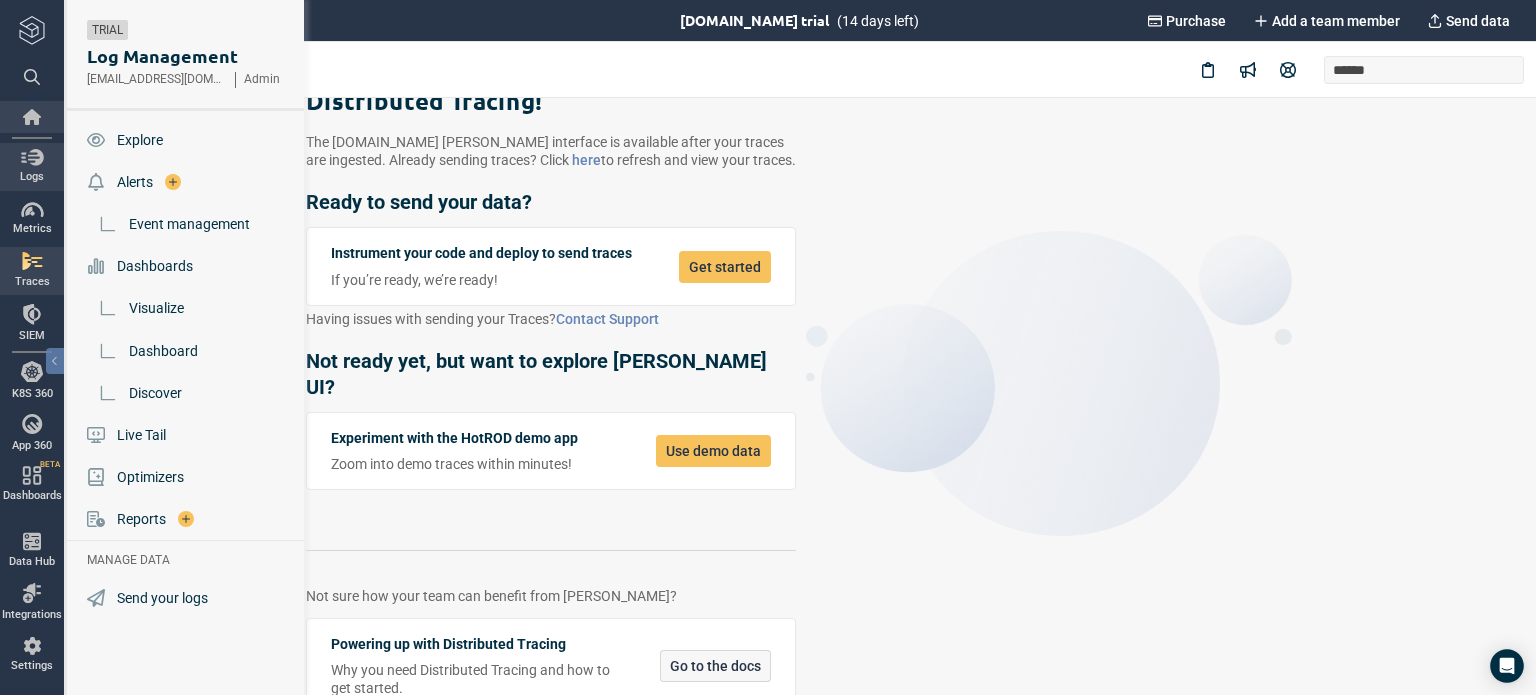 click at bounding box center (32, 117) 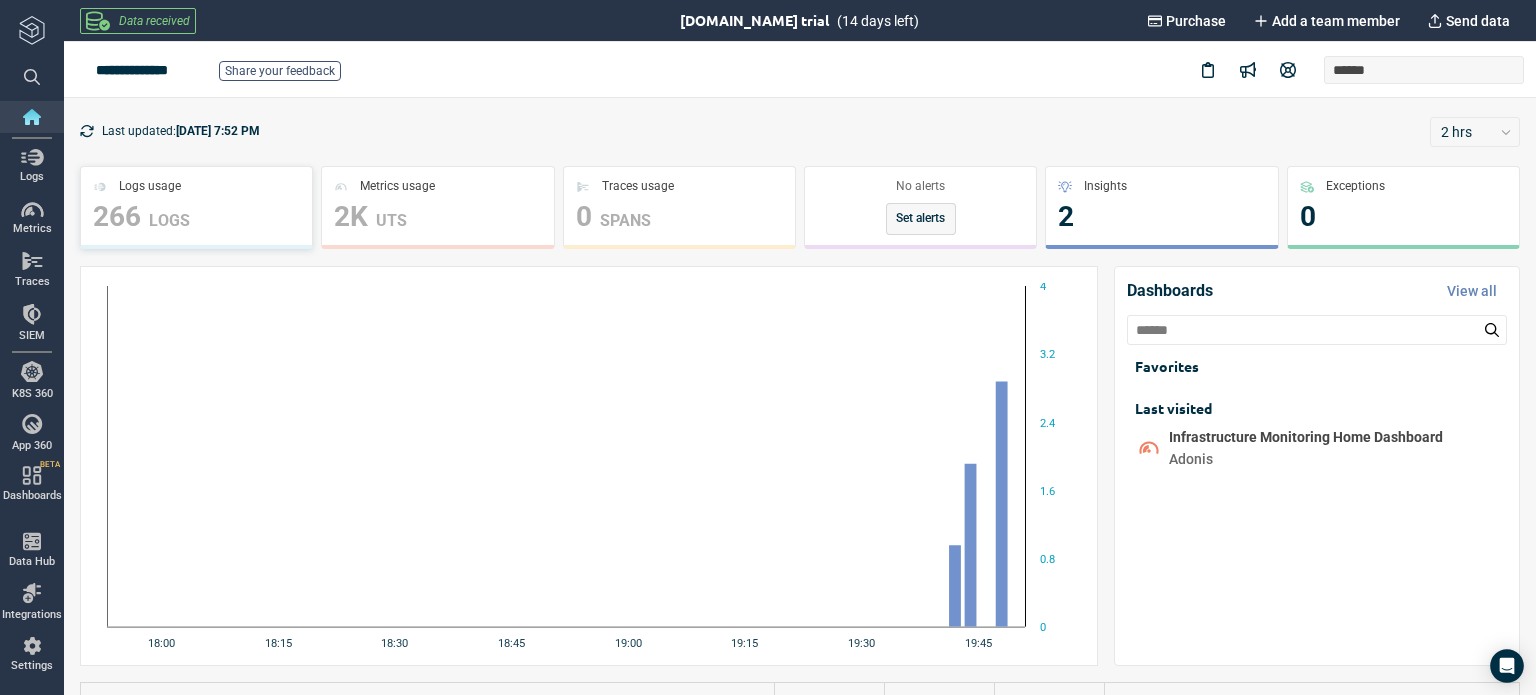 click on "266 LOGS" at bounding box center [196, 217] 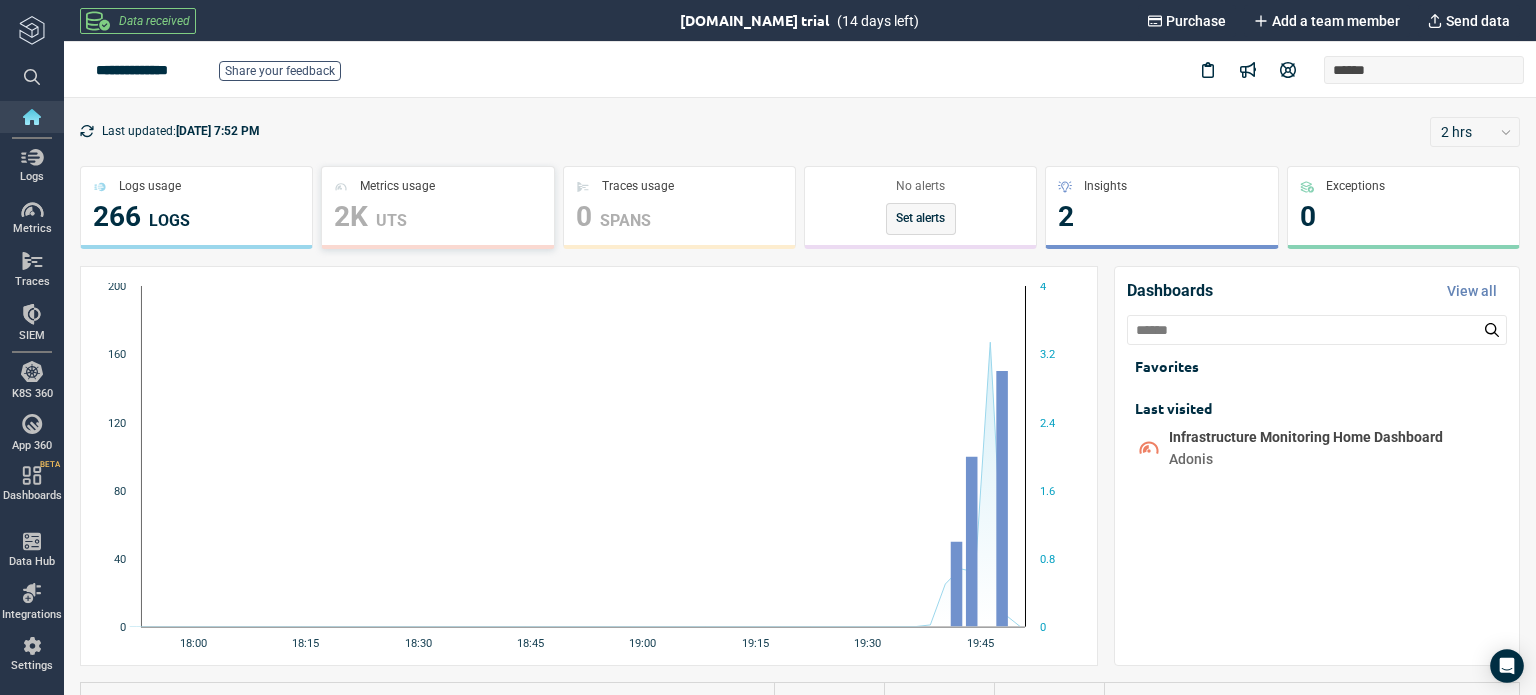 click on "2K" at bounding box center (351, 217) 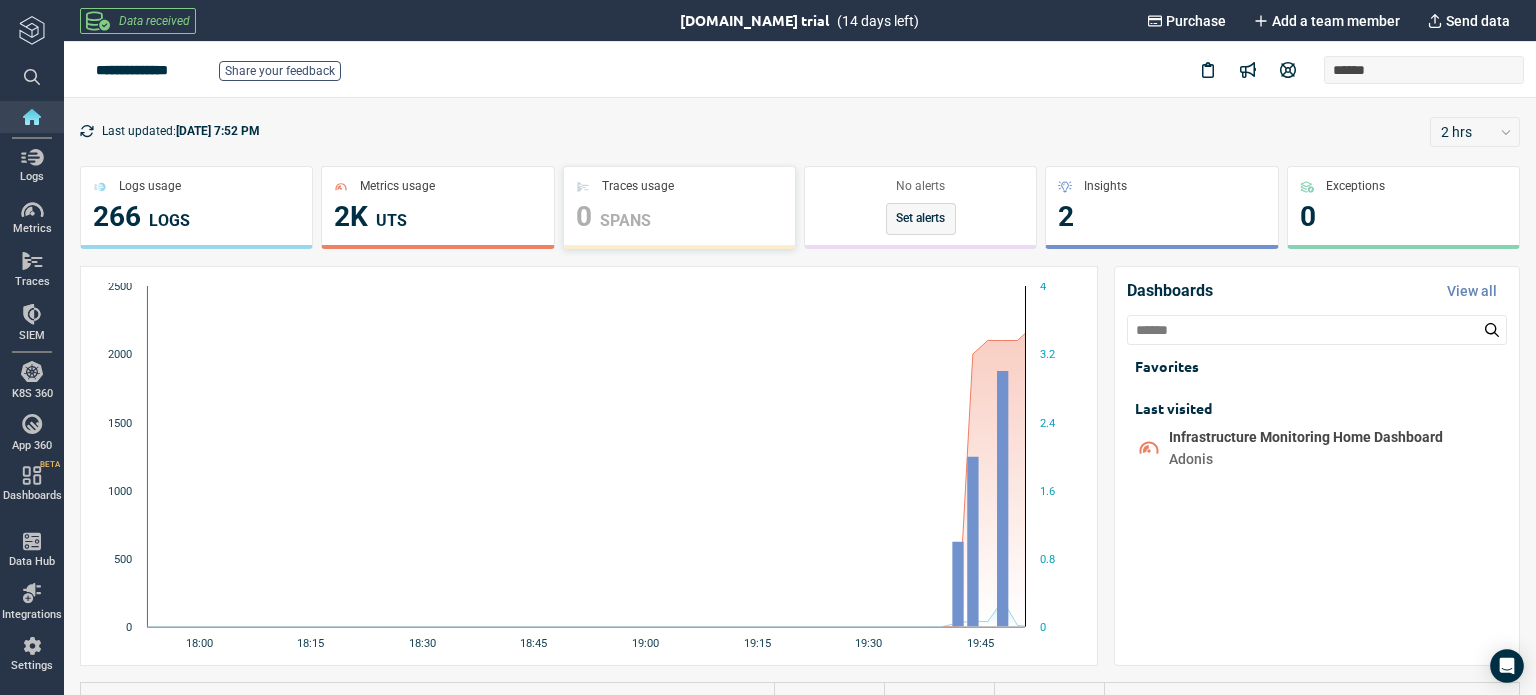 click on "Traces usage 0 SPANS" at bounding box center (679, 207) 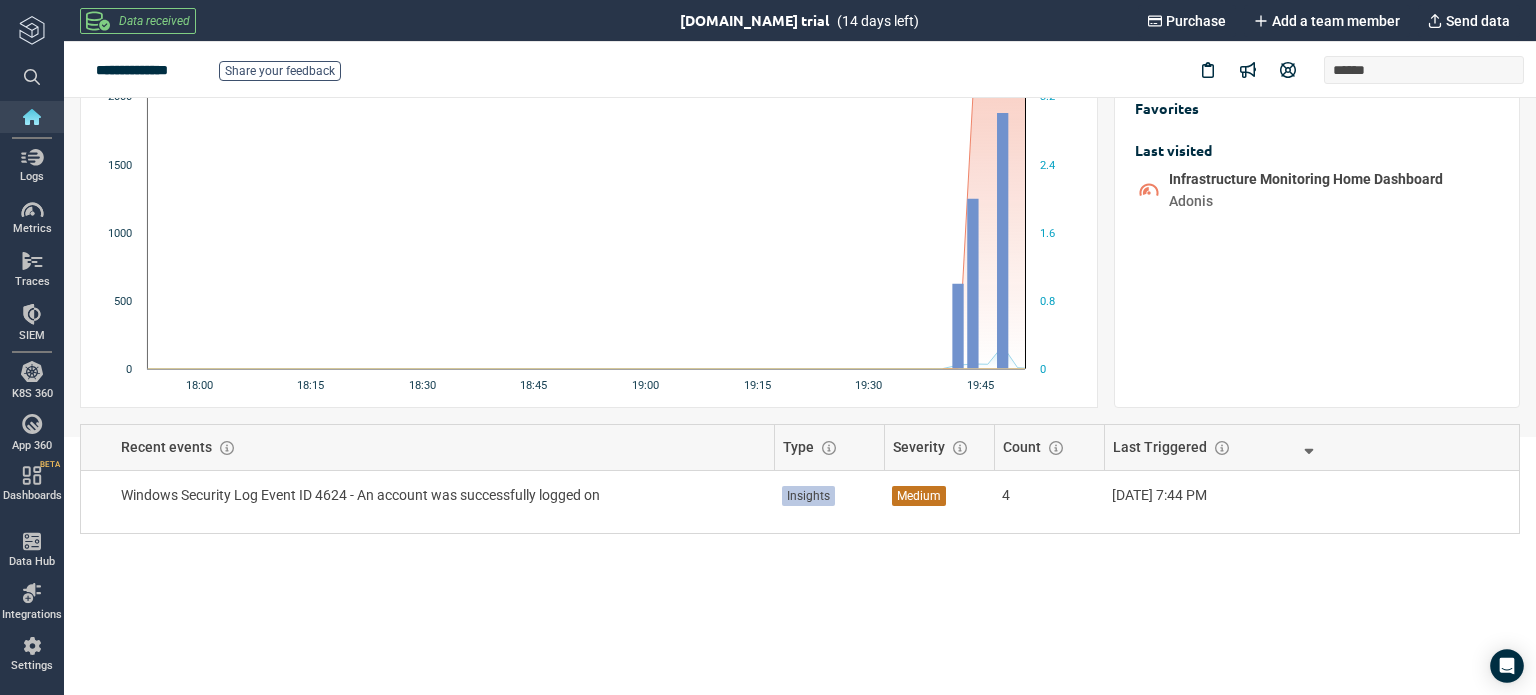 scroll, scrollTop: 259, scrollLeft: 0, axis: vertical 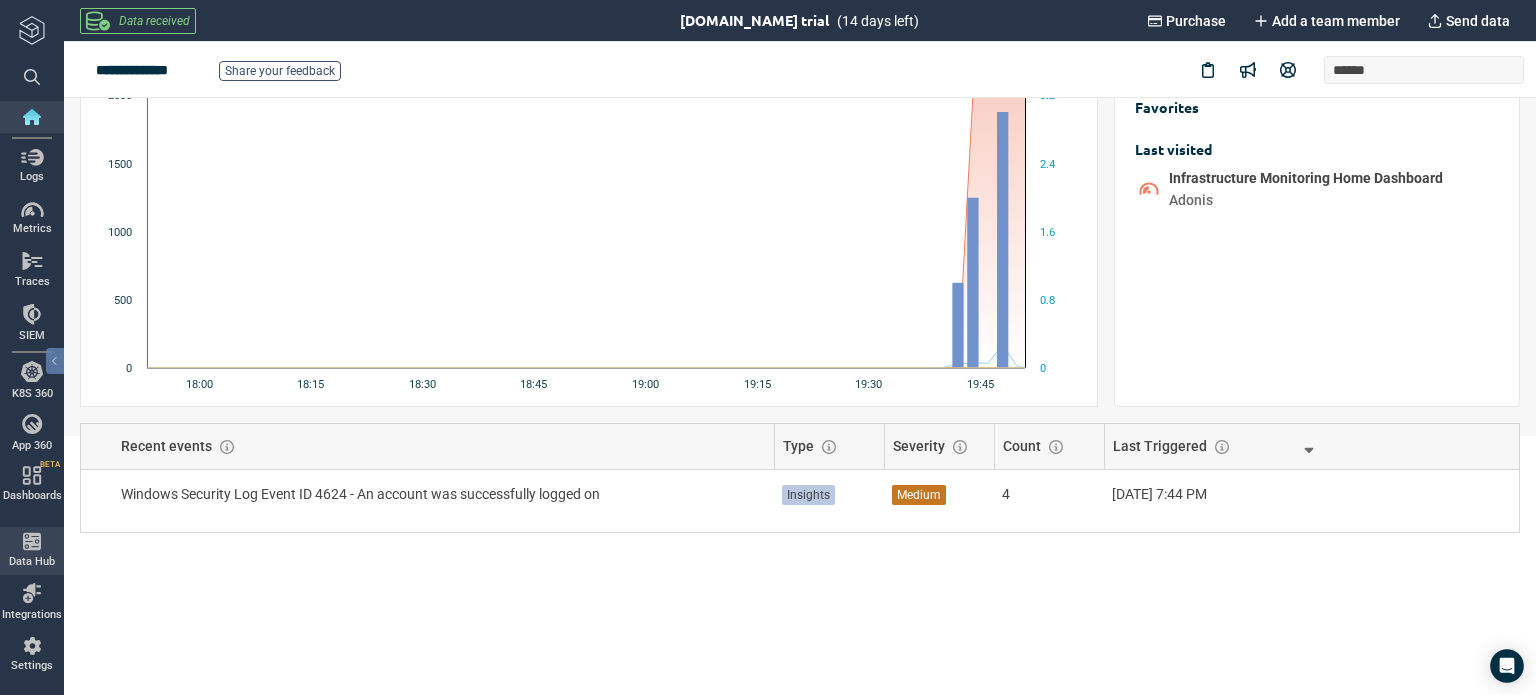 click on "Data Hub" at bounding box center (32, 562) 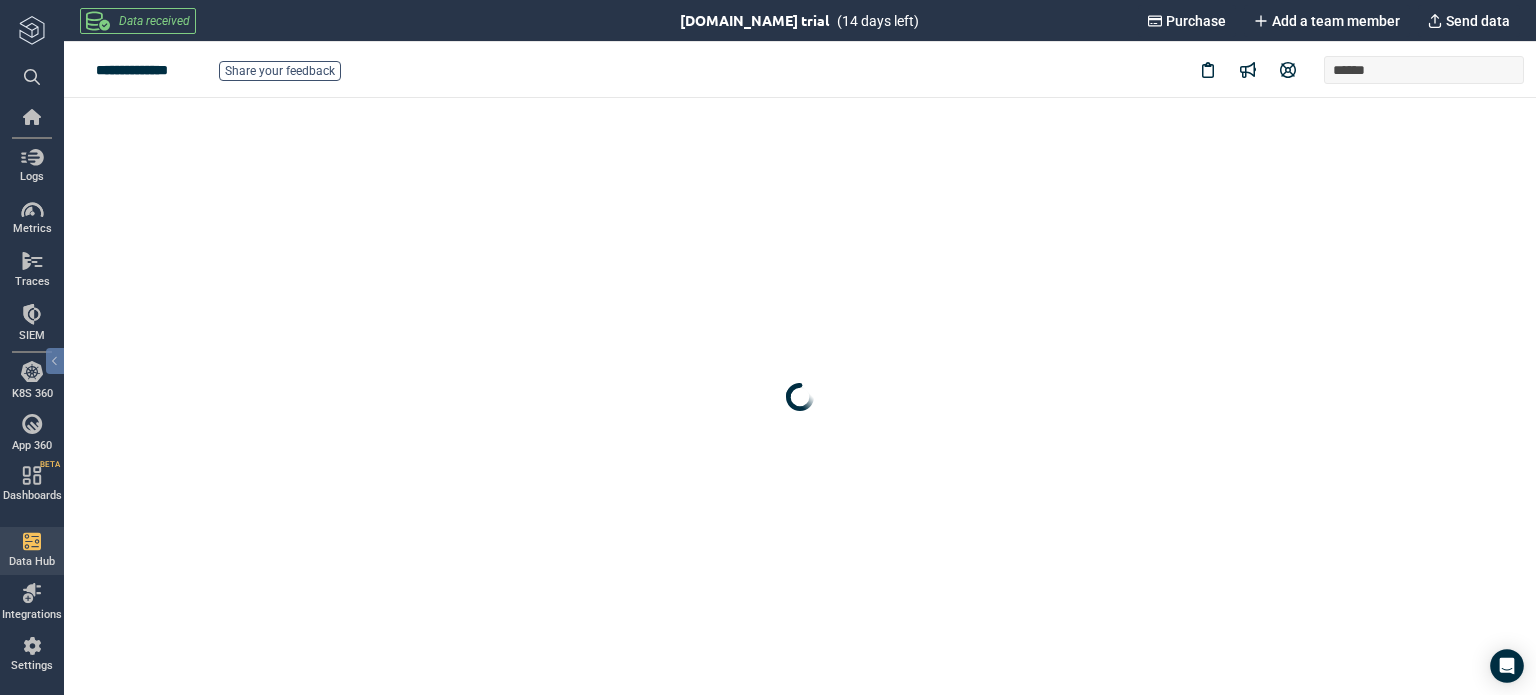 scroll, scrollTop: 0, scrollLeft: 0, axis: both 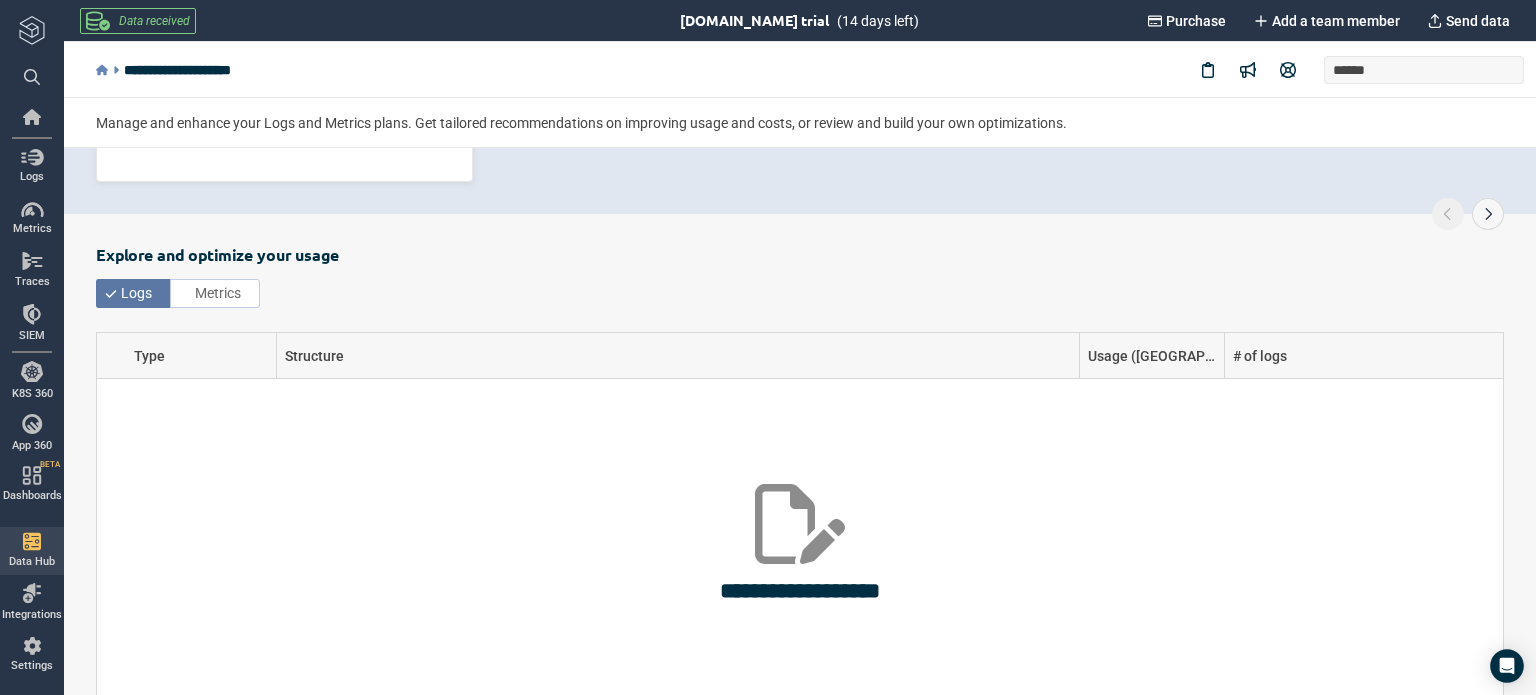 click on "**********" at bounding box center (800, 476) 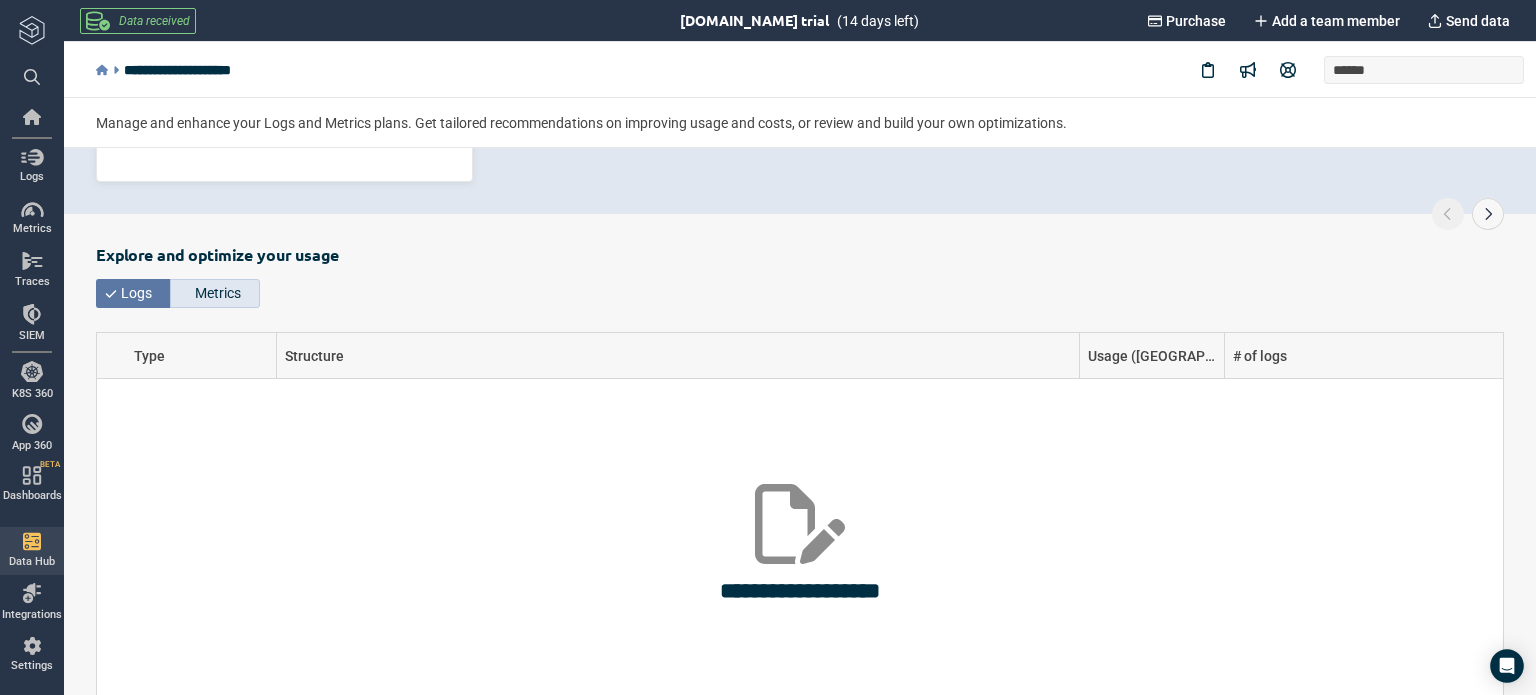 click on "Metrics" at bounding box center (215, 293) 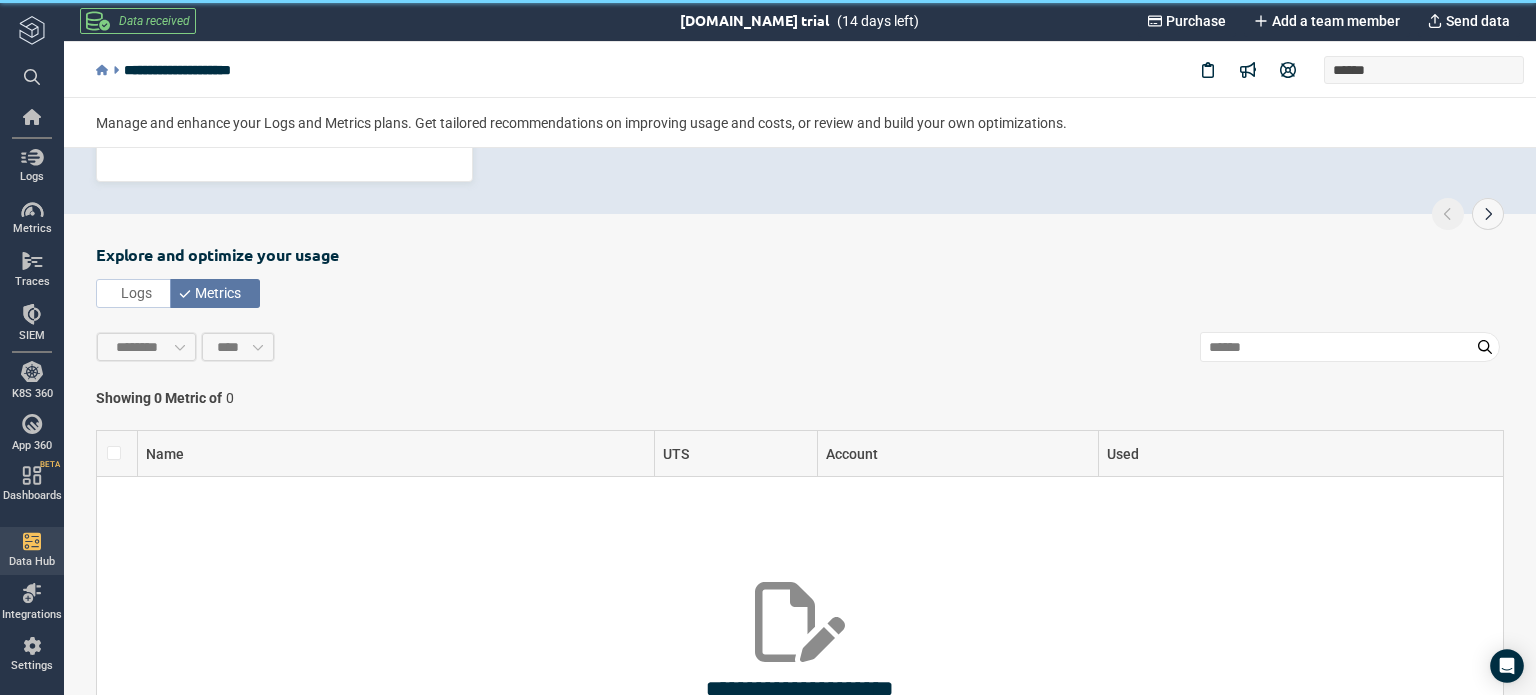 scroll, scrollTop: 332, scrollLeft: 0, axis: vertical 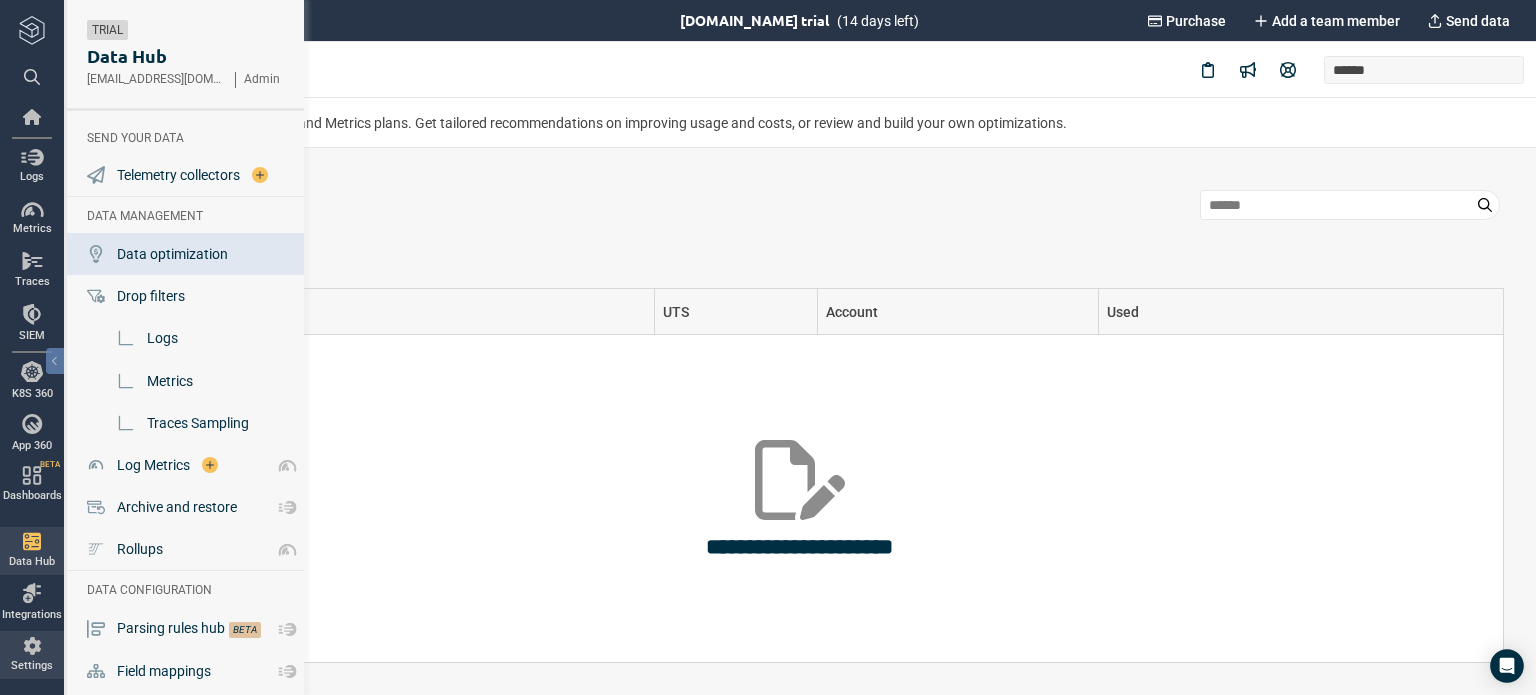 click on "Settings" at bounding box center [32, 655] 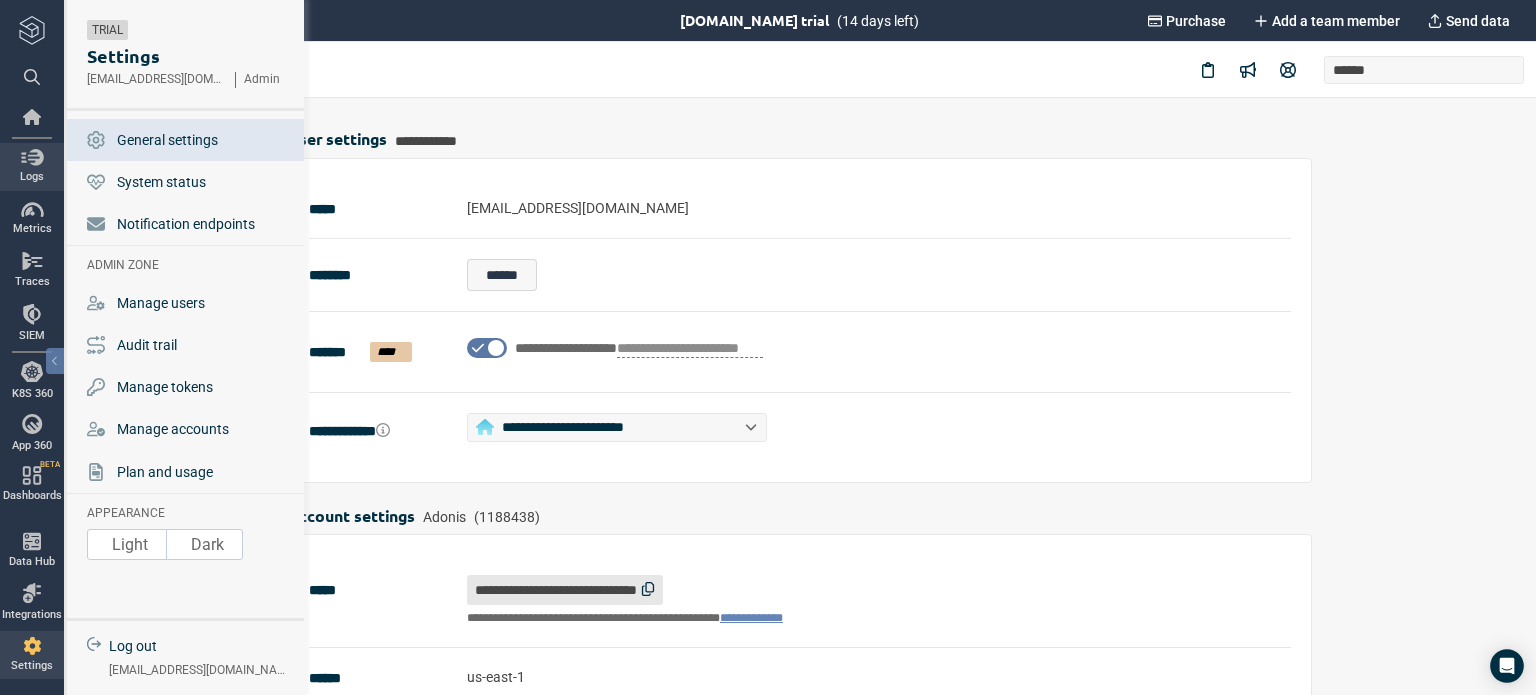 click at bounding box center [32, 157] 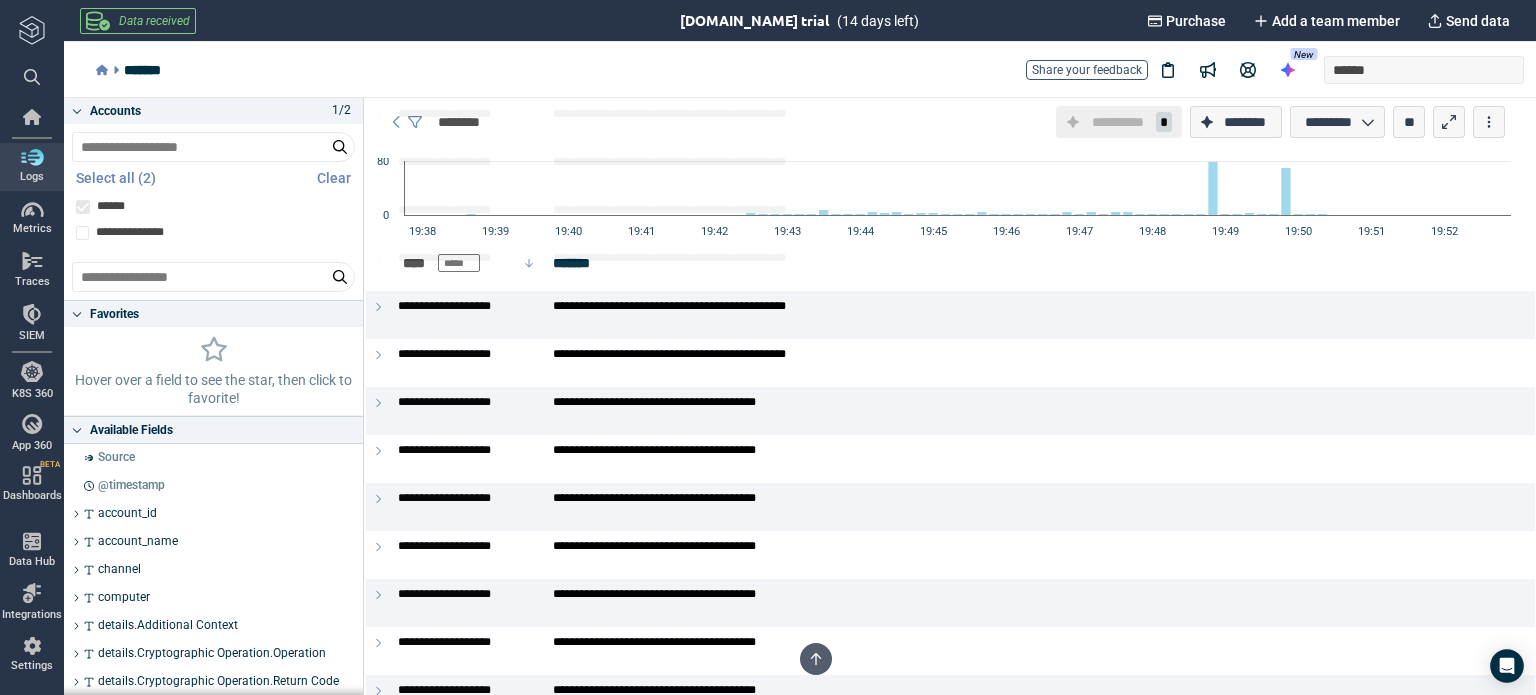 scroll, scrollTop: 0, scrollLeft: 0, axis: both 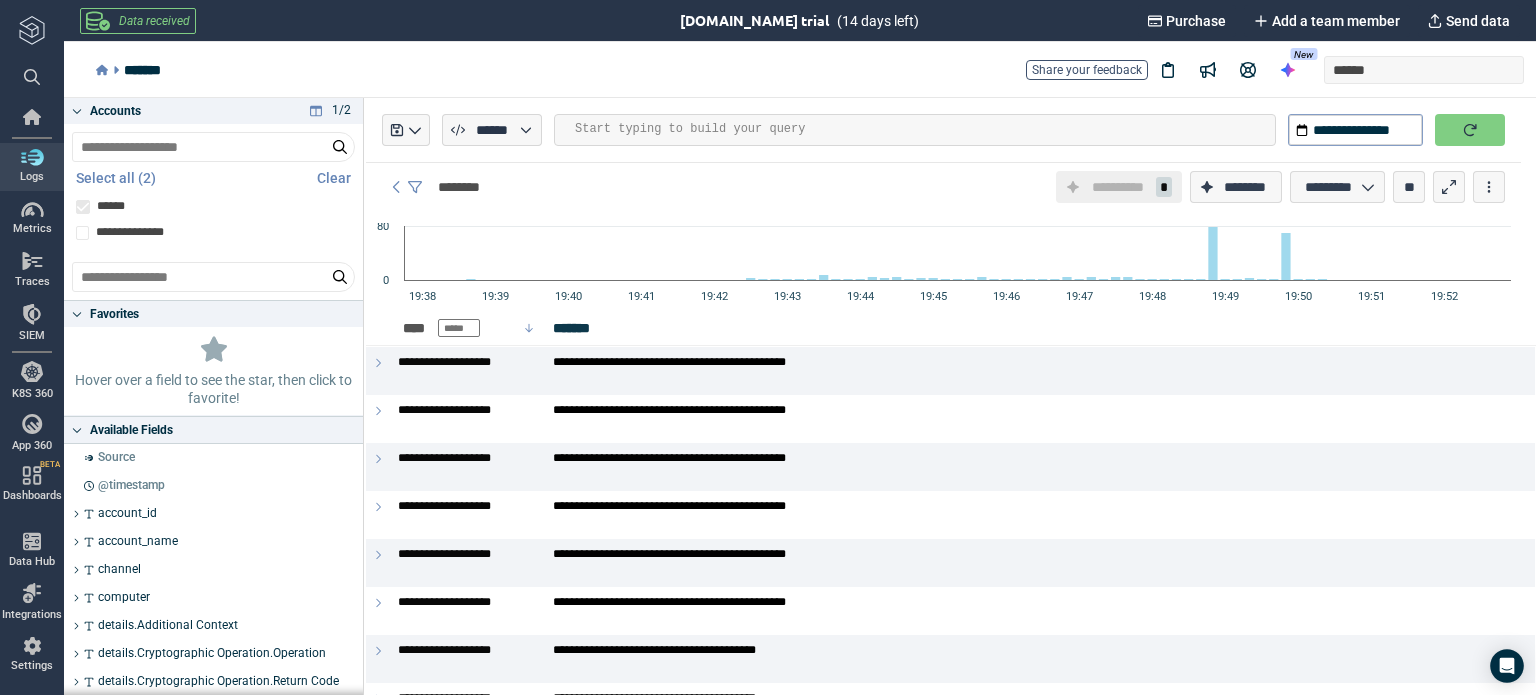 click on "Accounts" at bounding box center (115, 111) 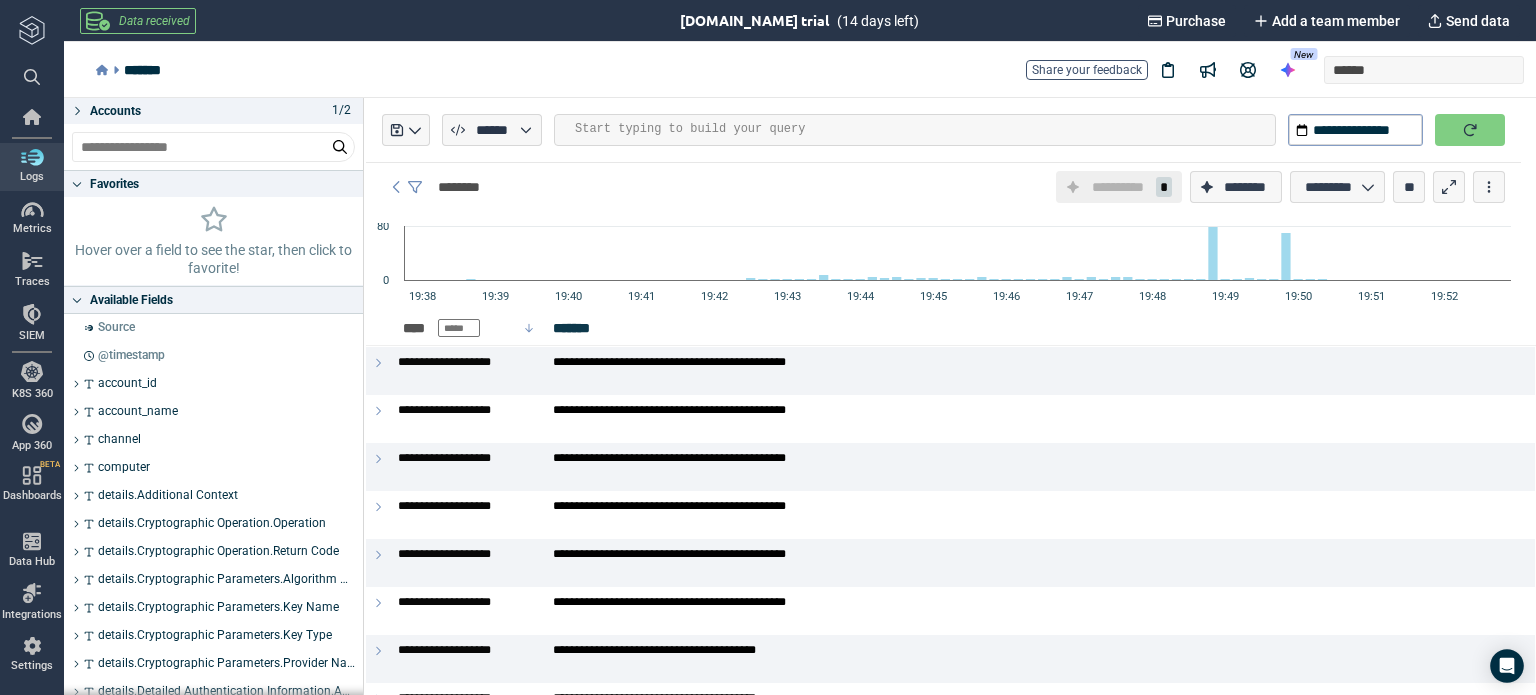 click on "Accounts" at bounding box center (115, 111) 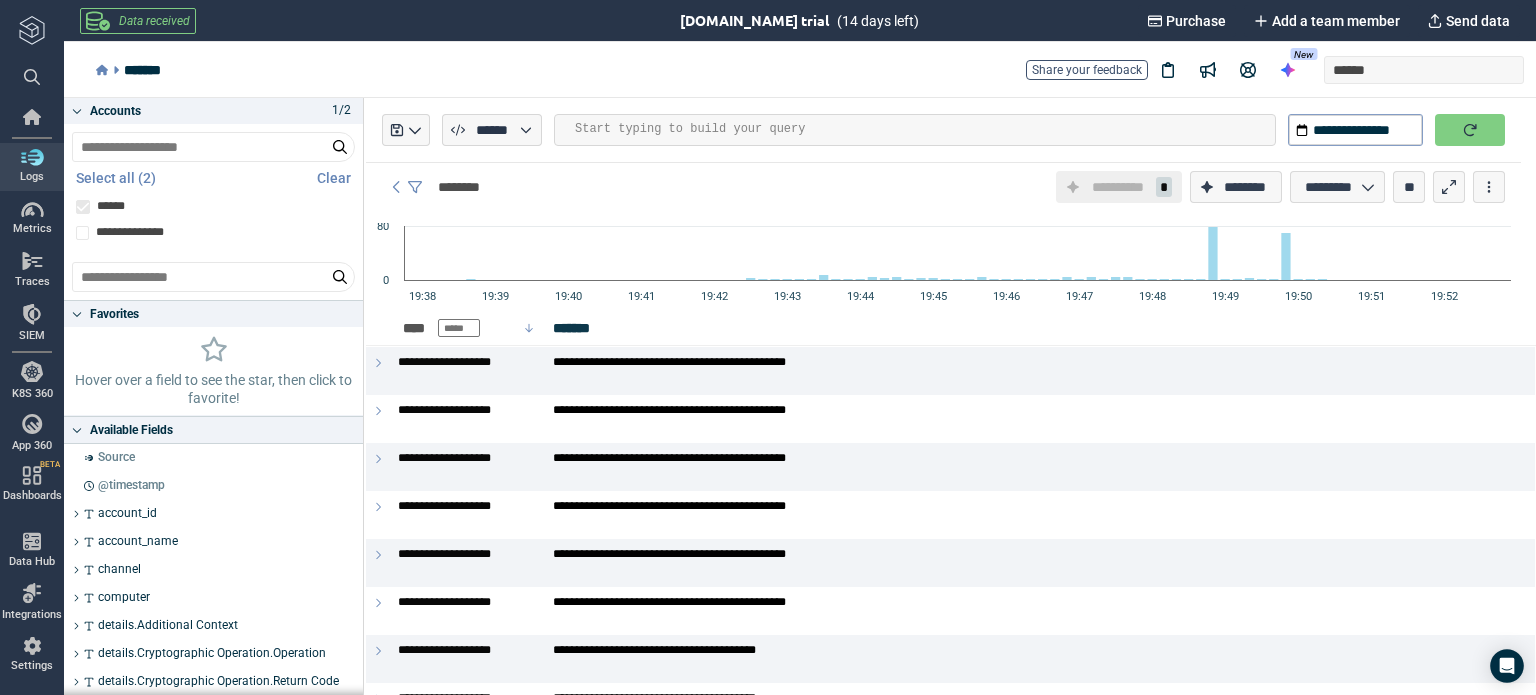 click 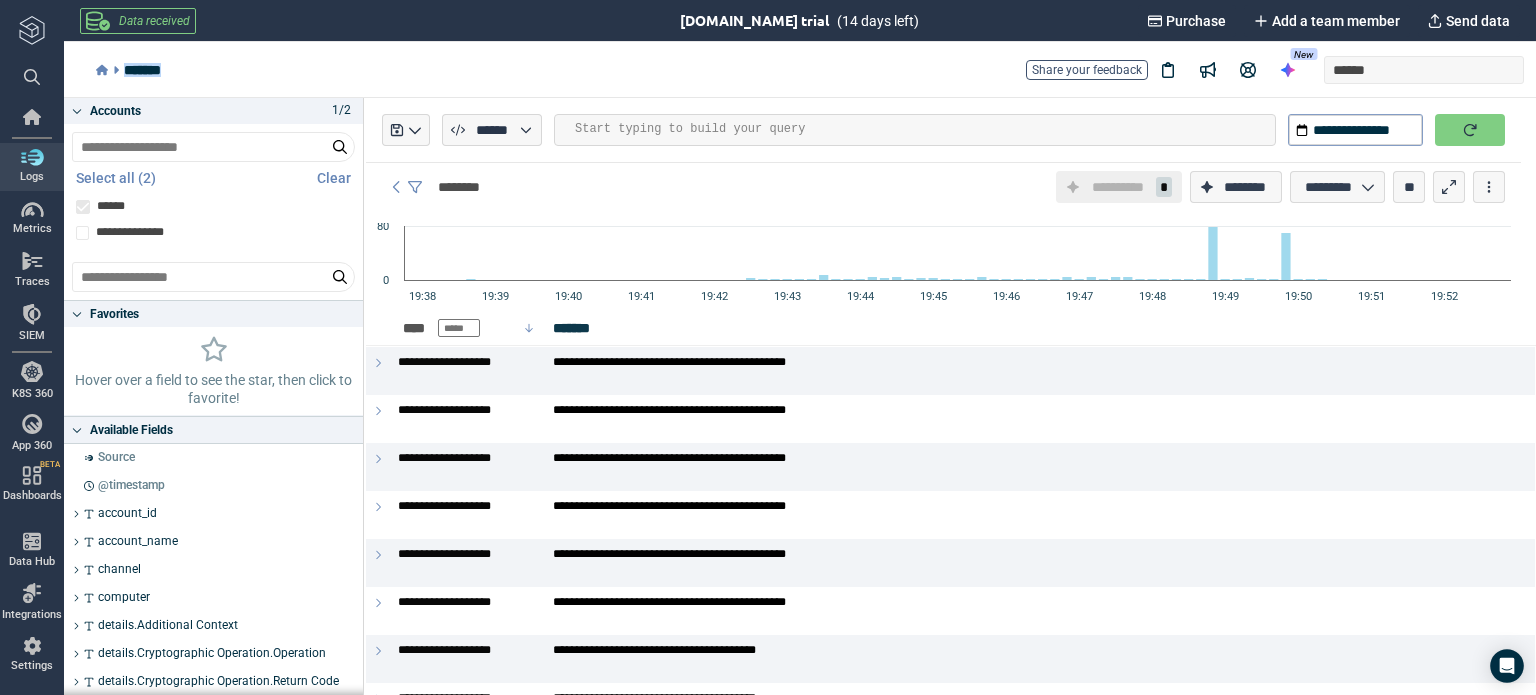 click on "*******" at bounding box center (133, 70) 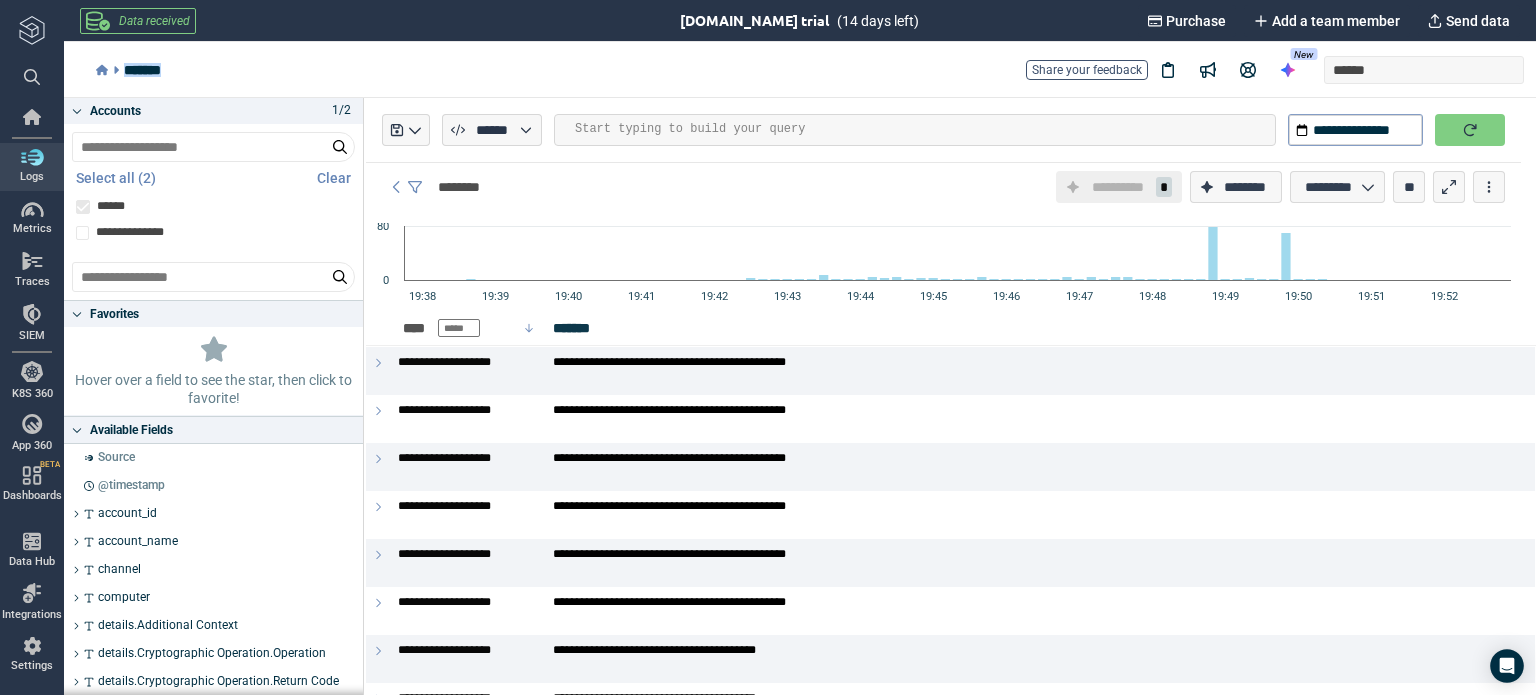 click 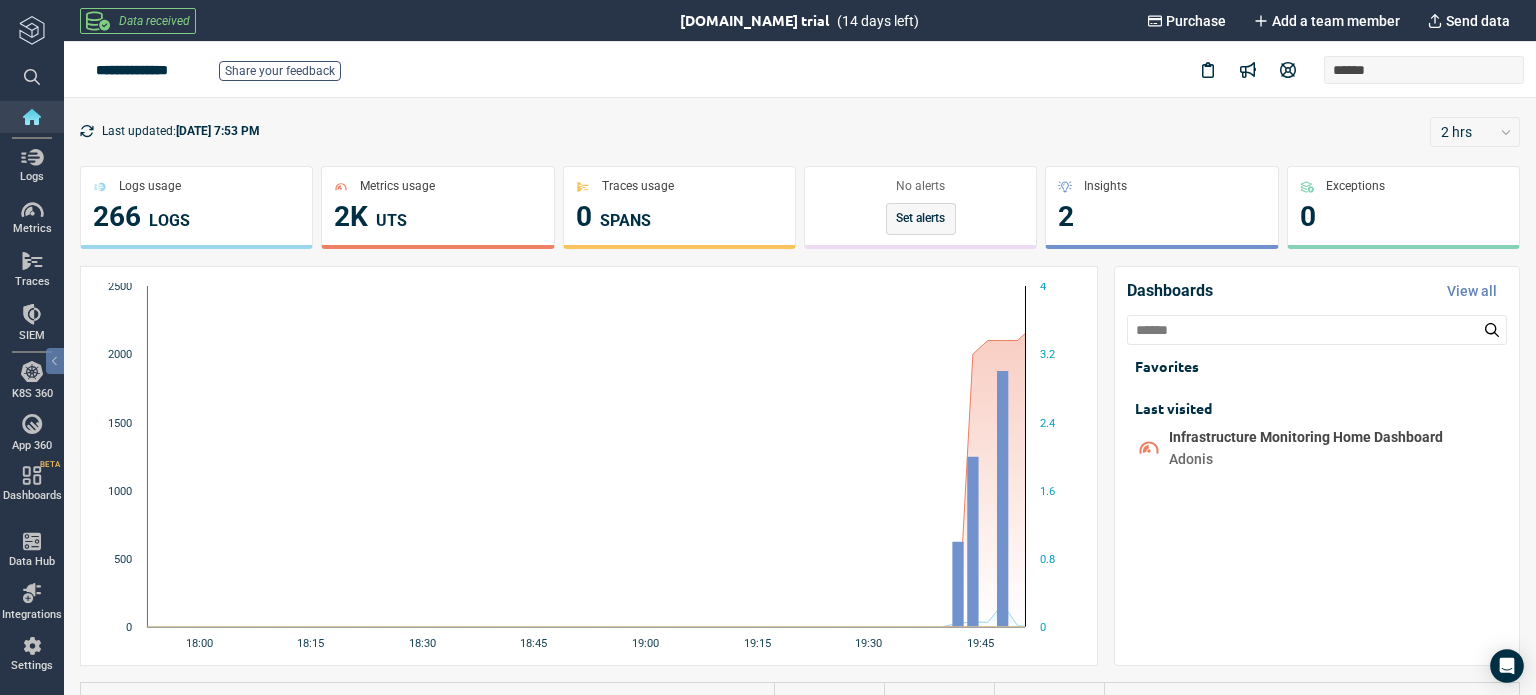 click at bounding box center [32, 74] 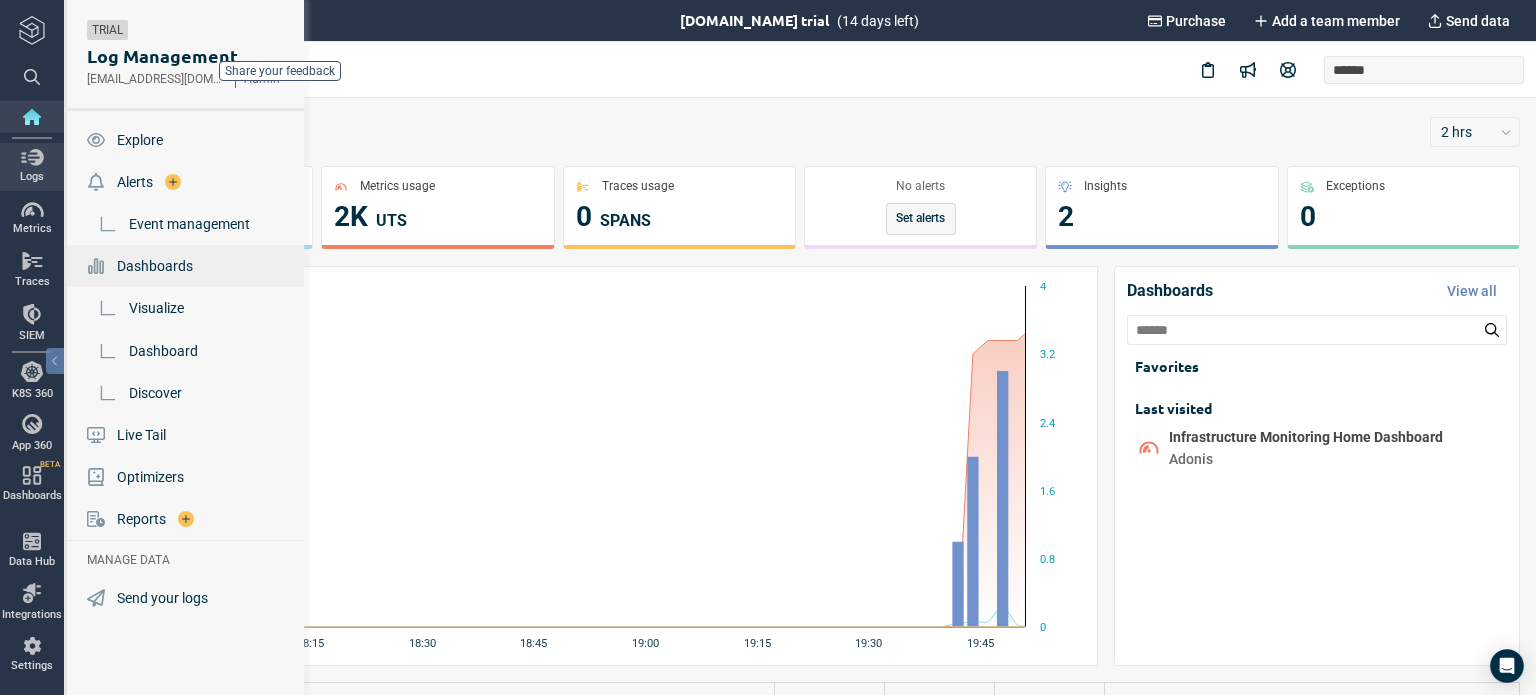 click on "Dashboards" at bounding box center (187, 266) 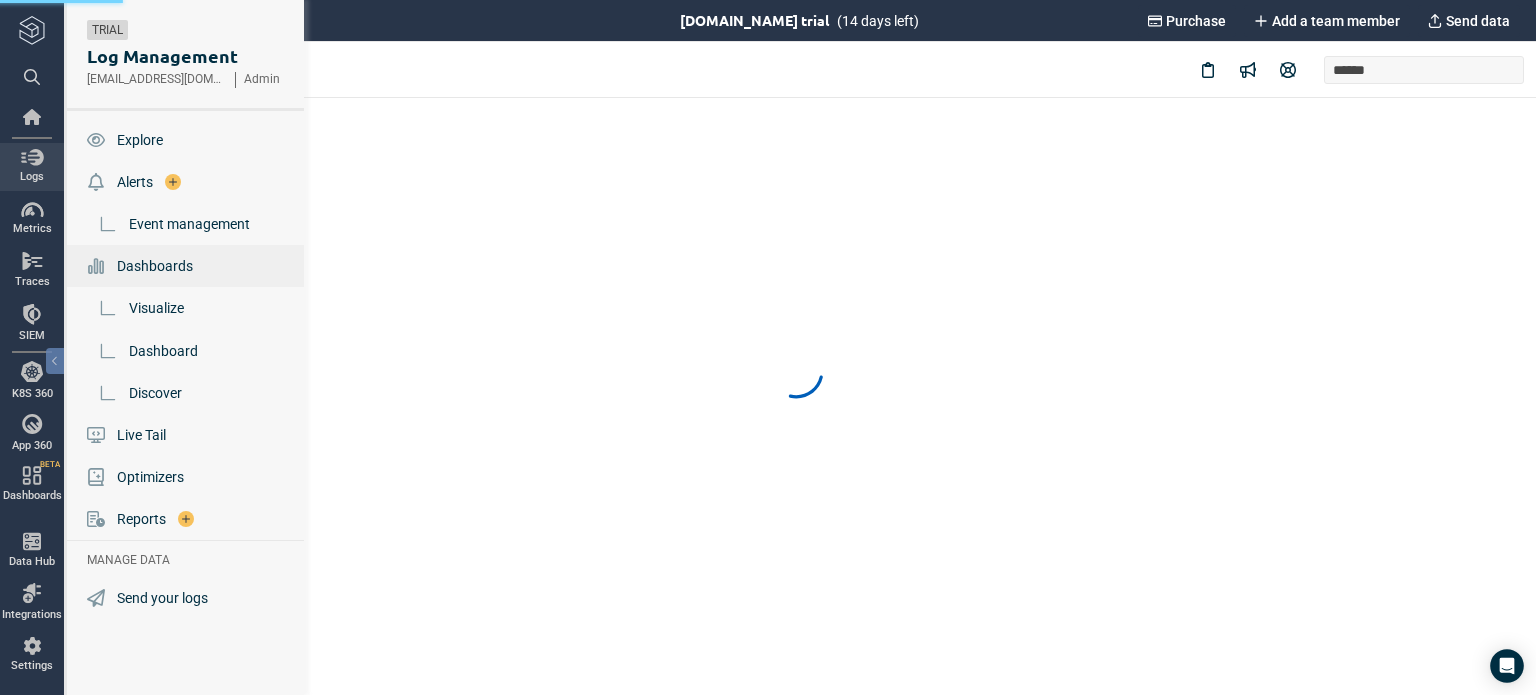 scroll, scrollTop: 0, scrollLeft: 0, axis: both 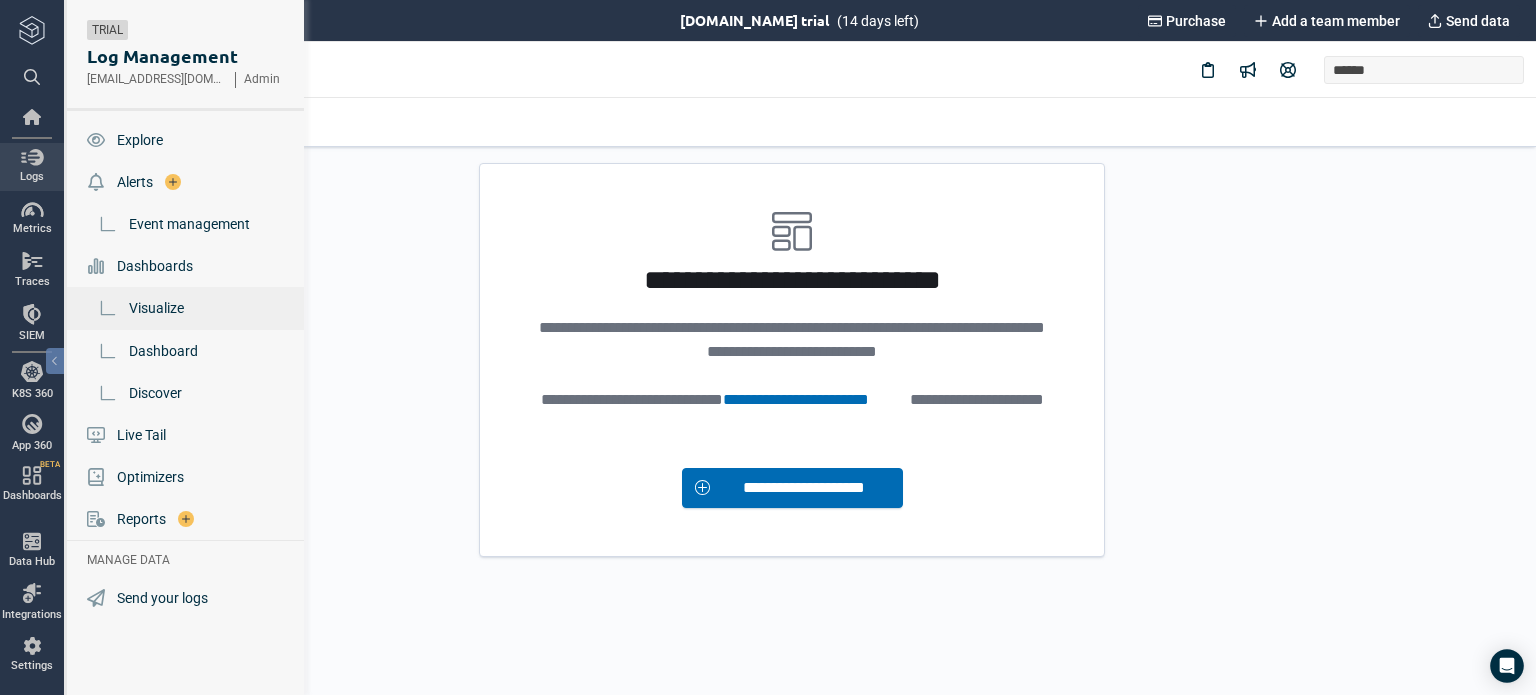 click on "Visualize" at bounding box center [187, 308] 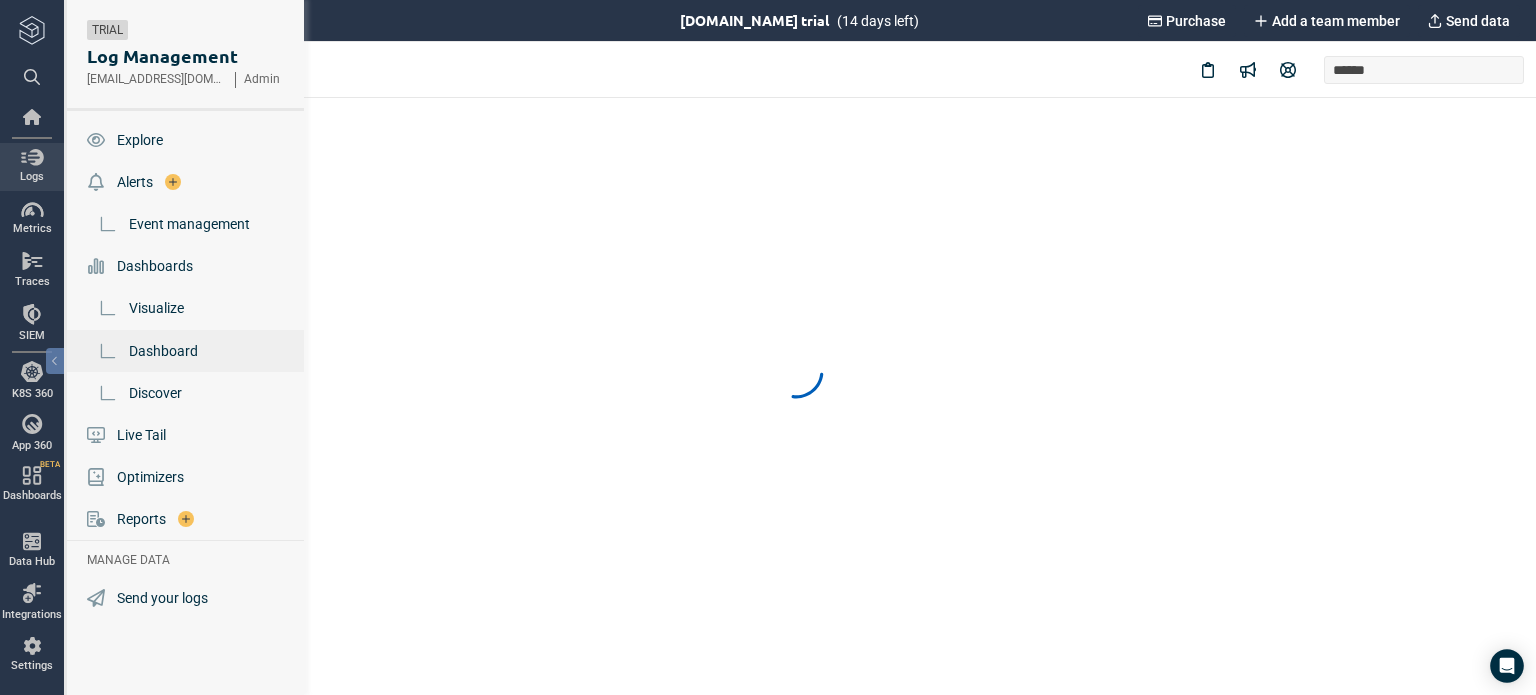 scroll, scrollTop: 0, scrollLeft: 0, axis: both 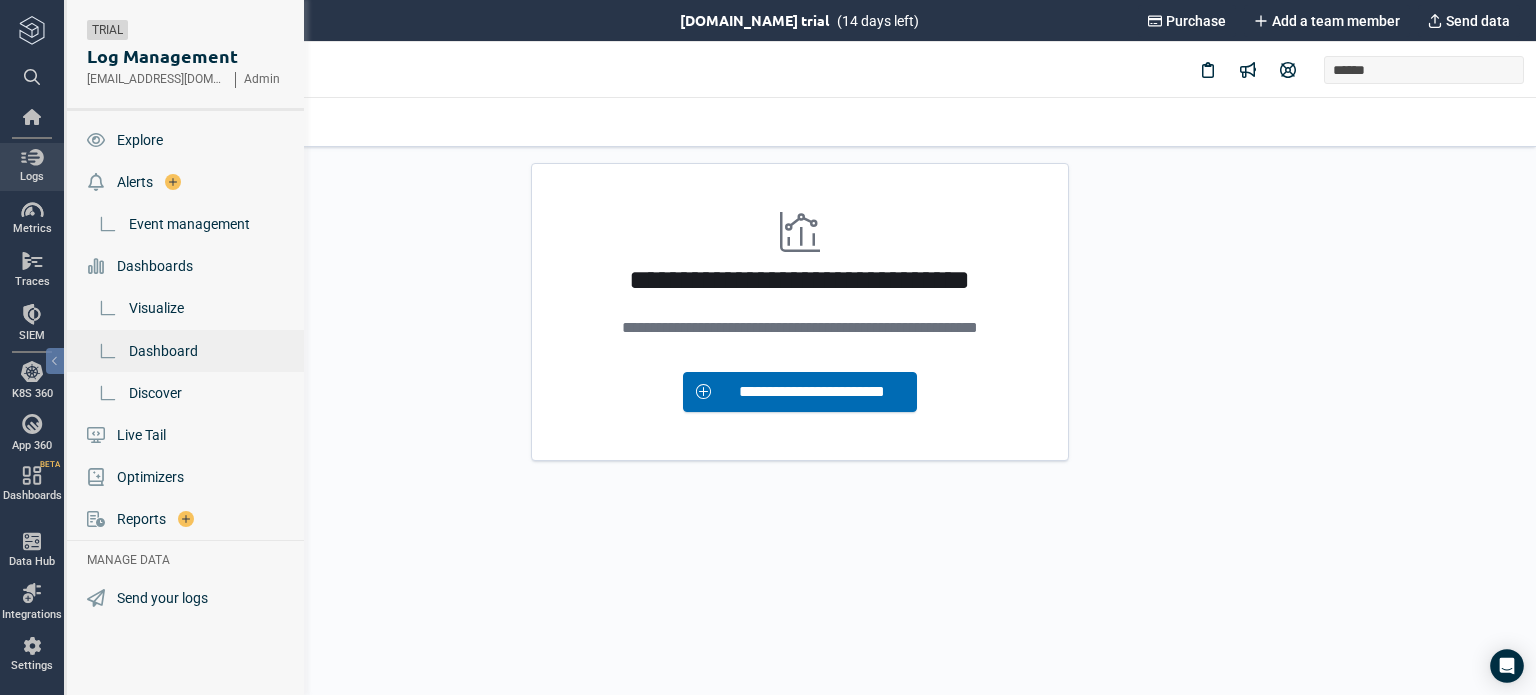 click on "Dashboard" at bounding box center (163, 351) 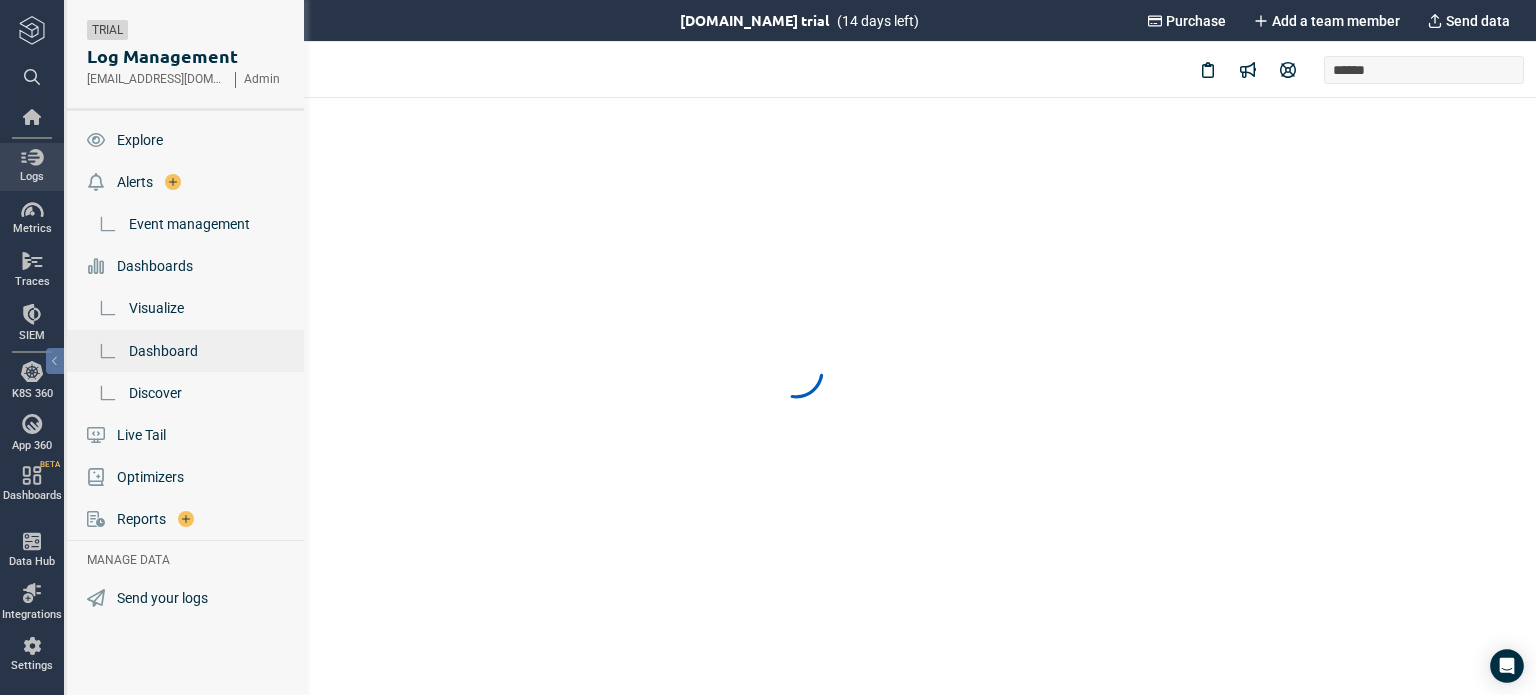 scroll, scrollTop: 0, scrollLeft: 0, axis: both 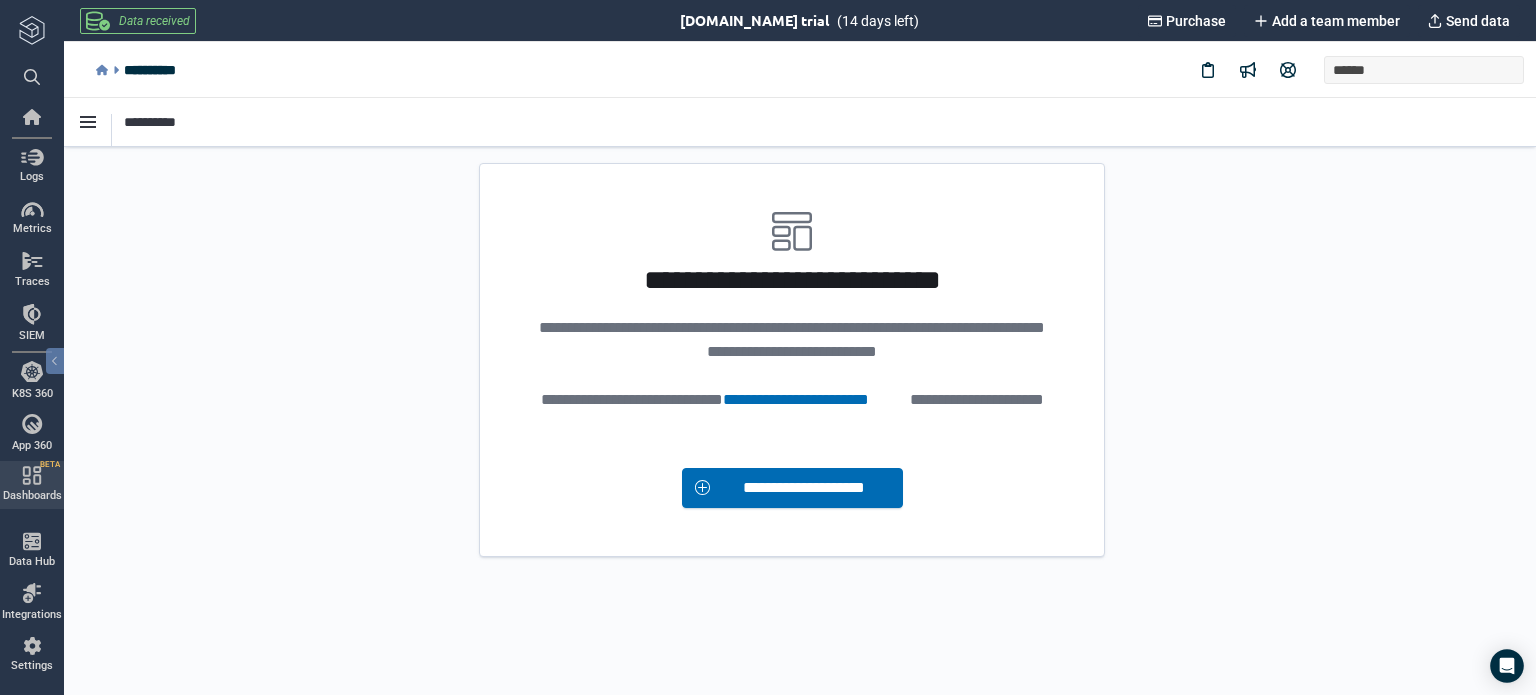 click on "BETA" at bounding box center (50, 464) 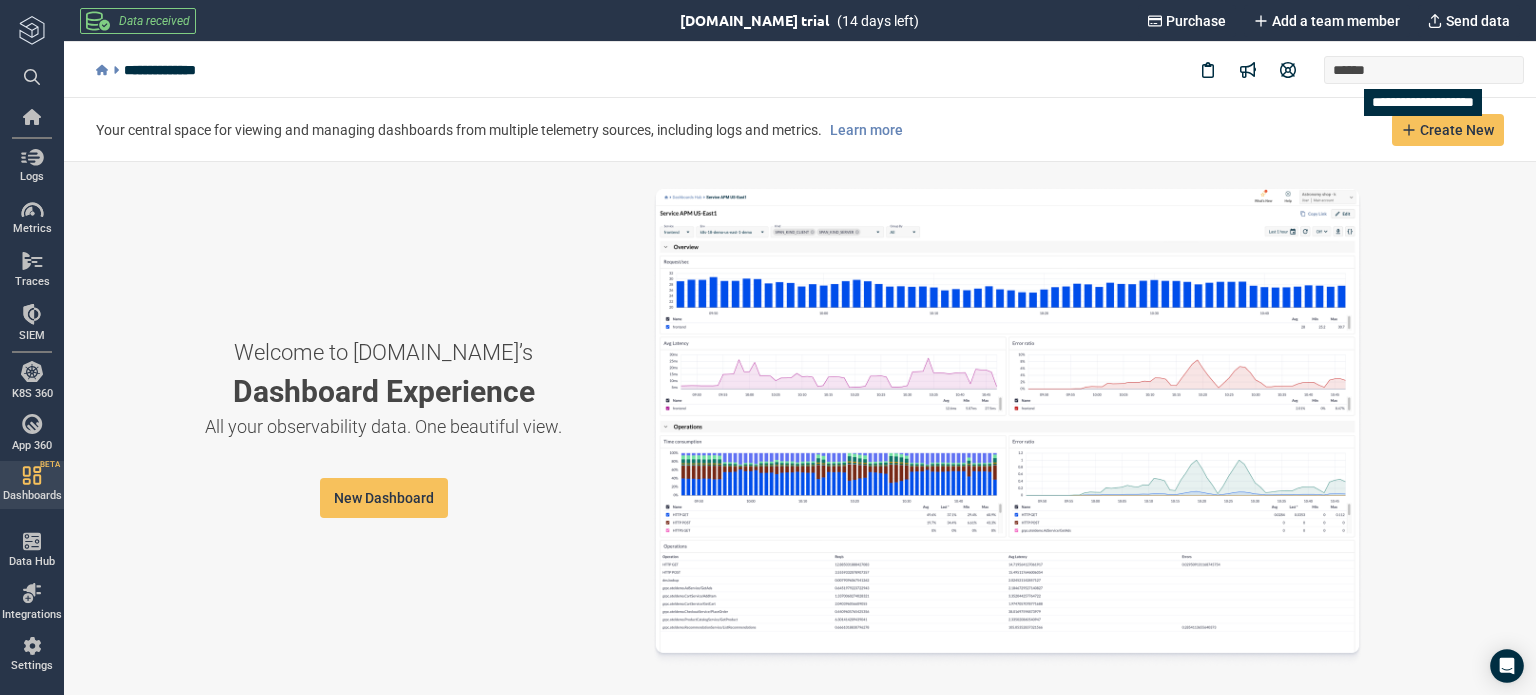 click on "******" at bounding box center [1354, 70] 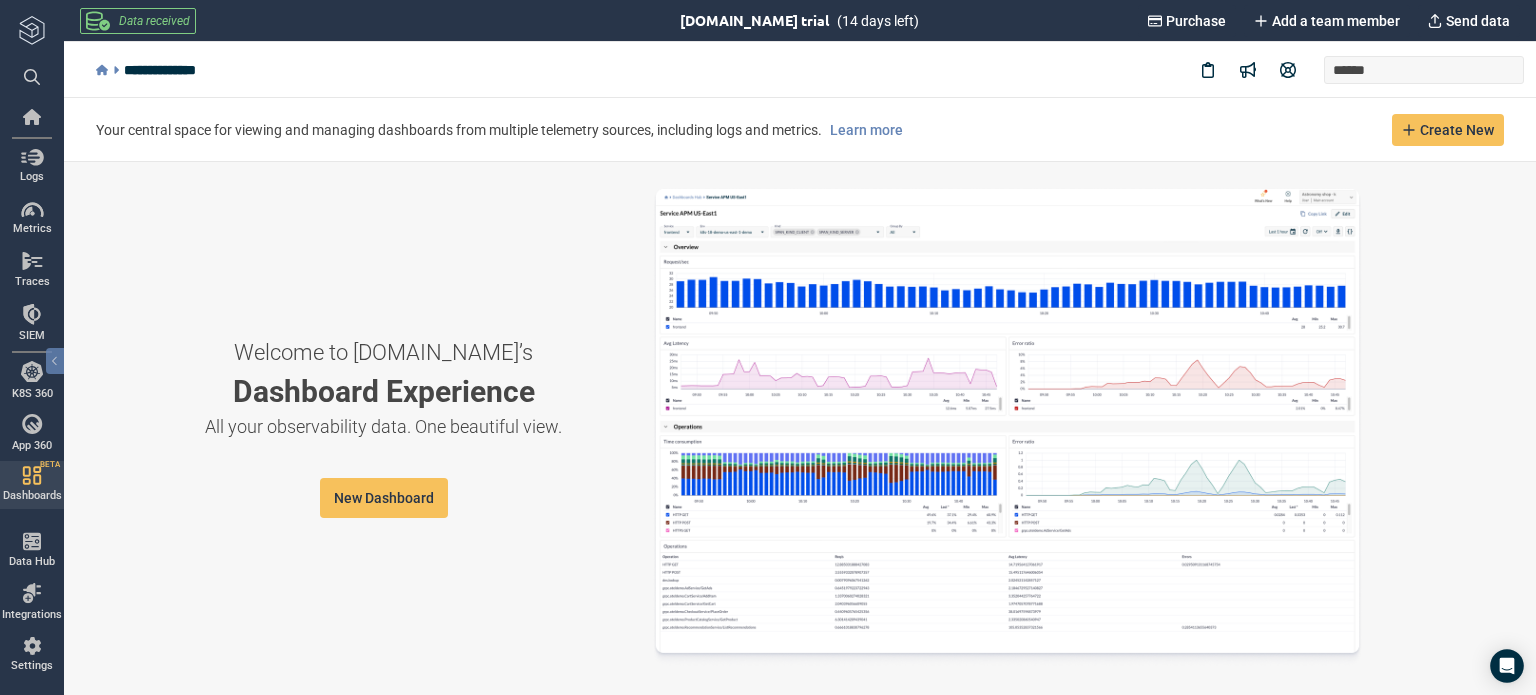 click at bounding box center [32, 77] 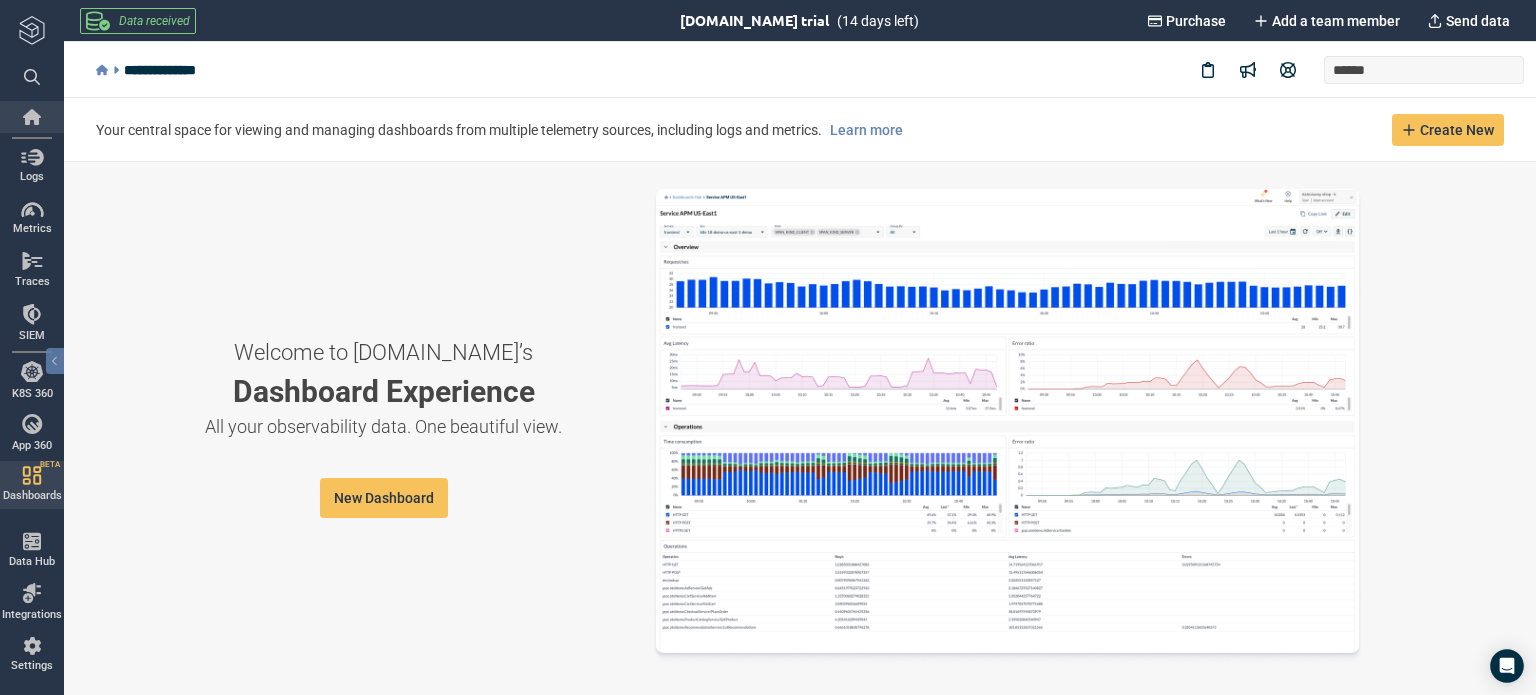 click at bounding box center (32, 117) 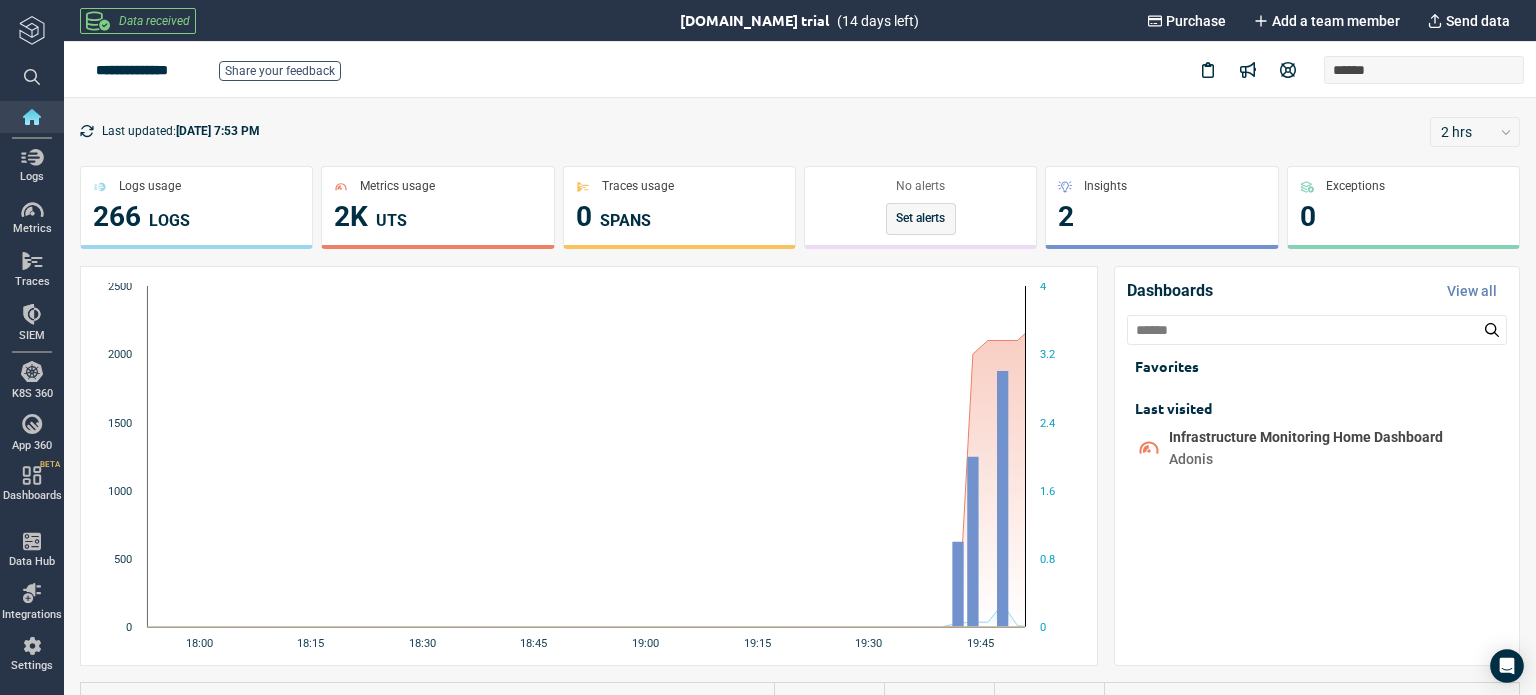 scroll, scrollTop: 302, scrollLeft: 0, axis: vertical 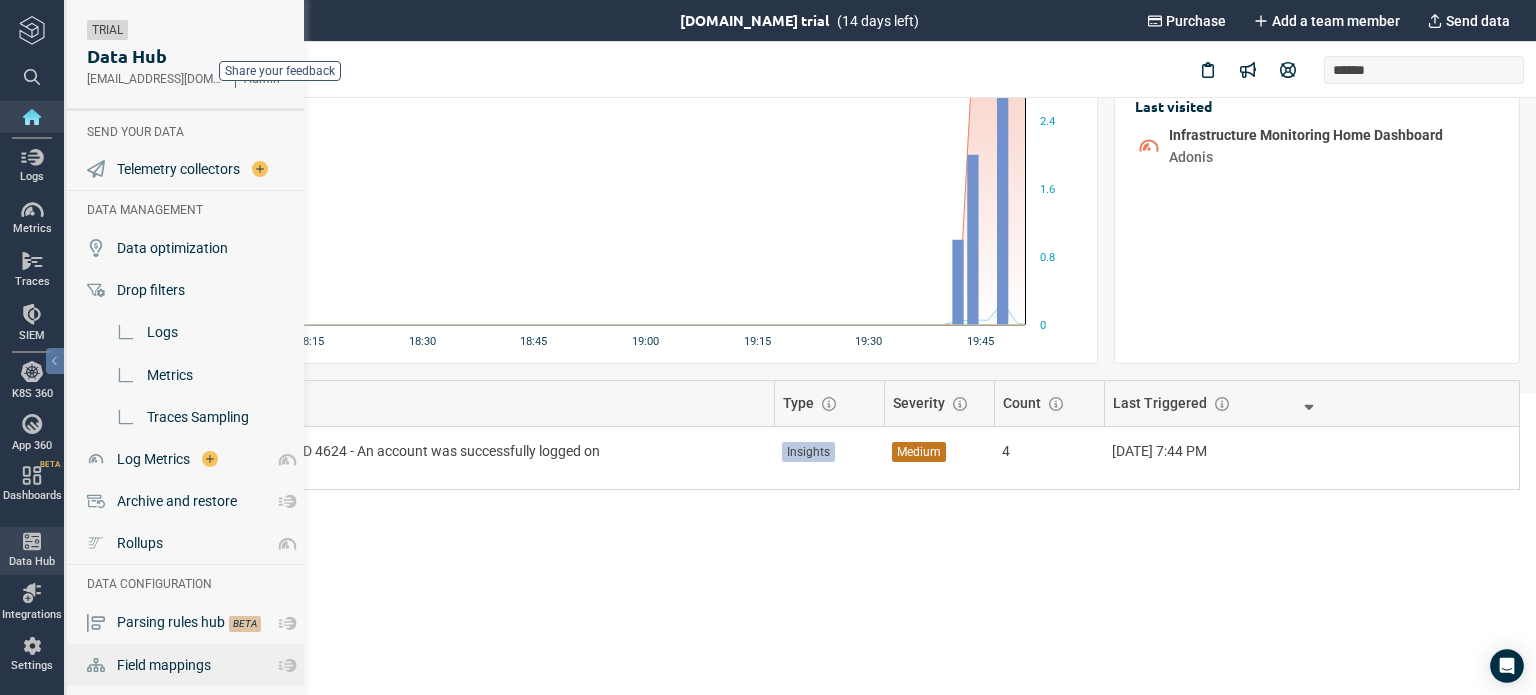 click on "Field mappings" at bounding box center [164, 665] 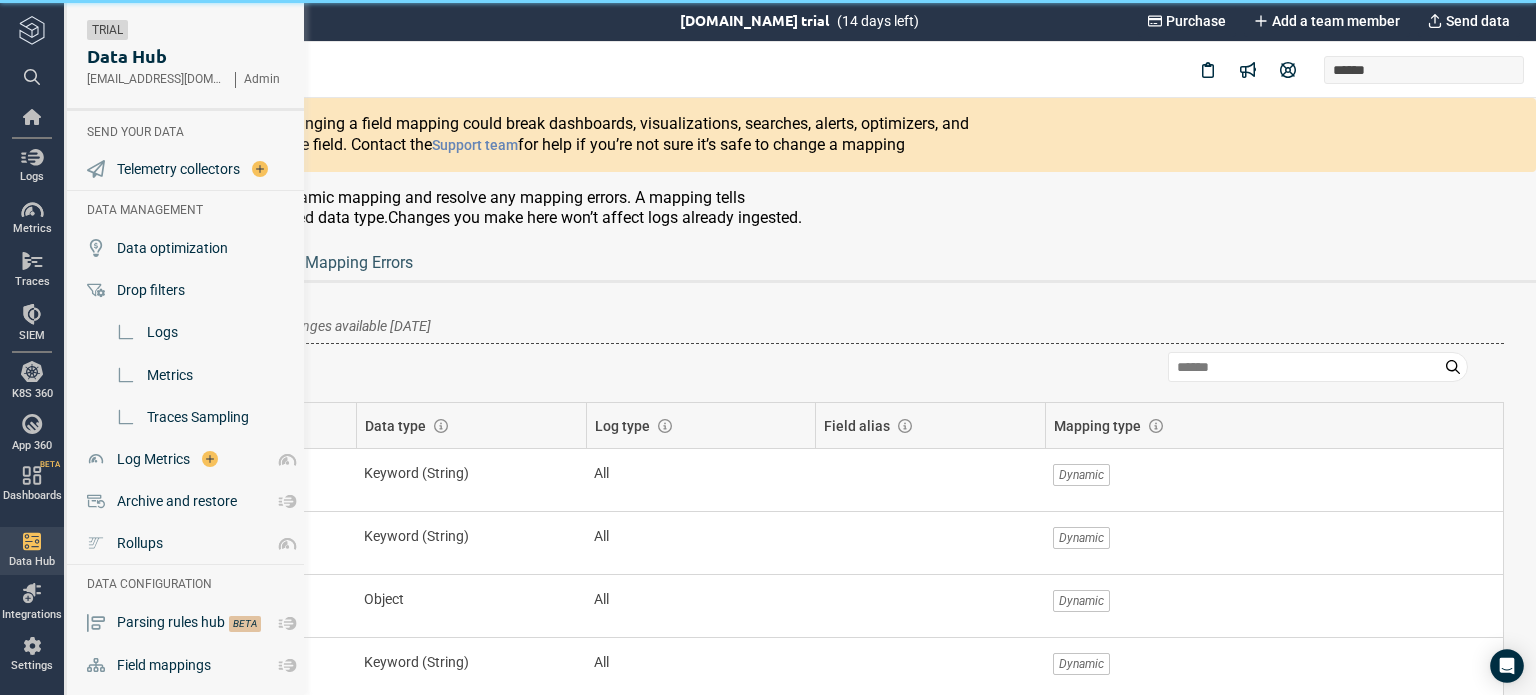 scroll, scrollTop: 0, scrollLeft: 0, axis: both 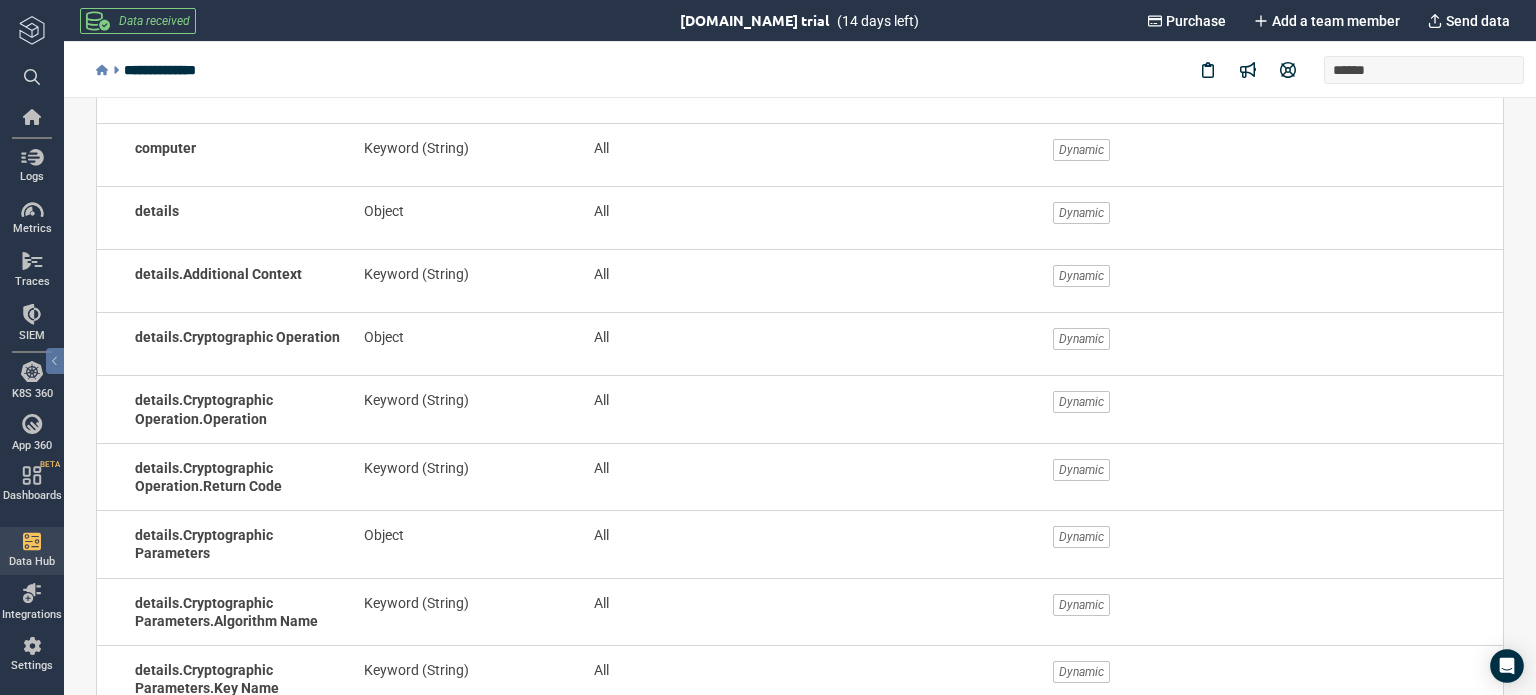 click at bounding box center (32, 30) 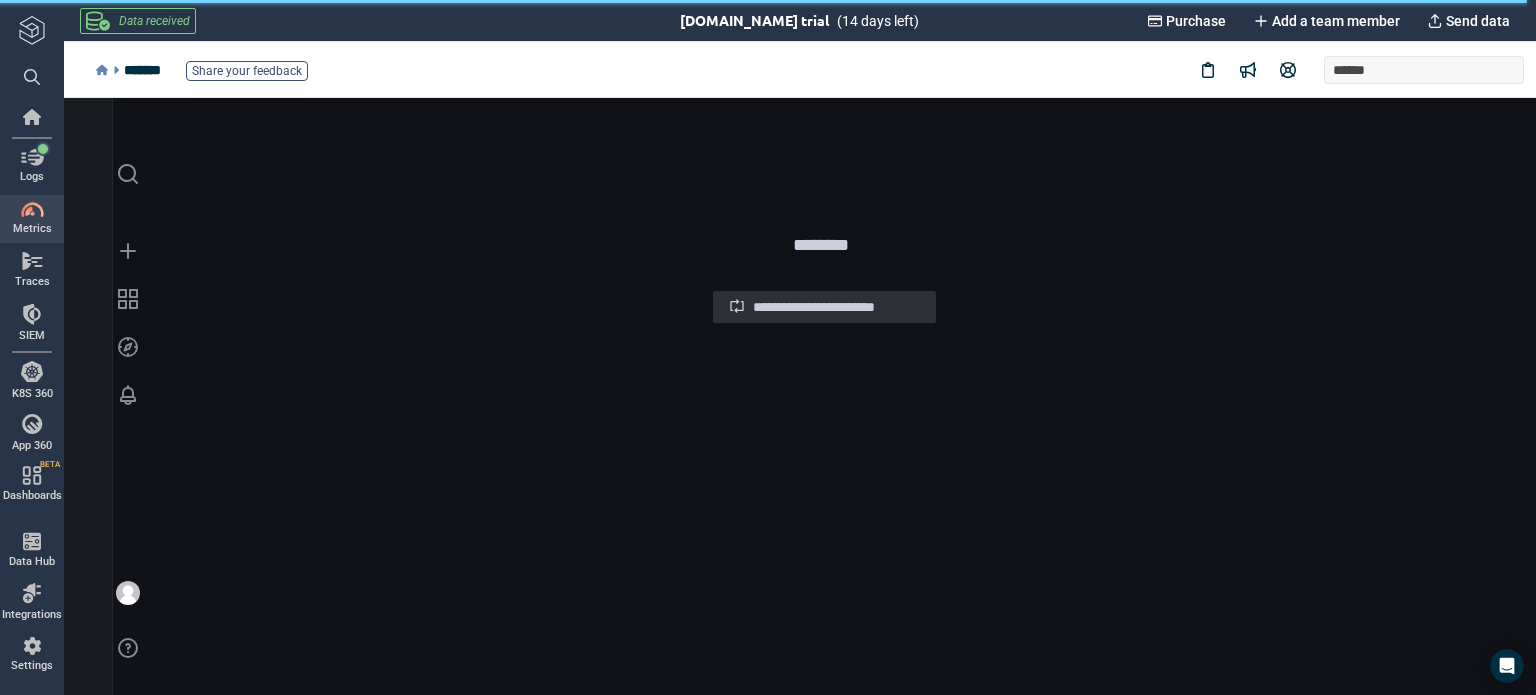 scroll, scrollTop: 0, scrollLeft: 0, axis: both 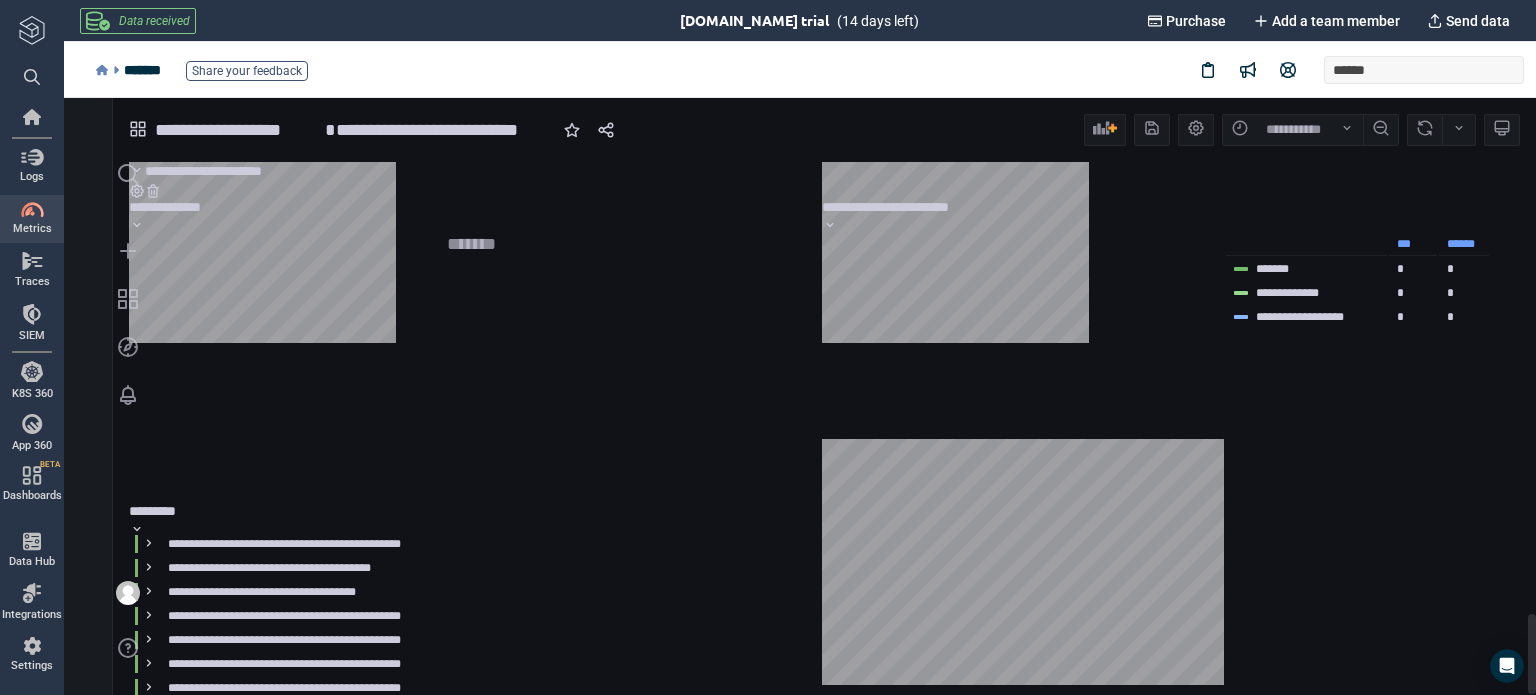 click on "*********" at bounding box center [161, 511] 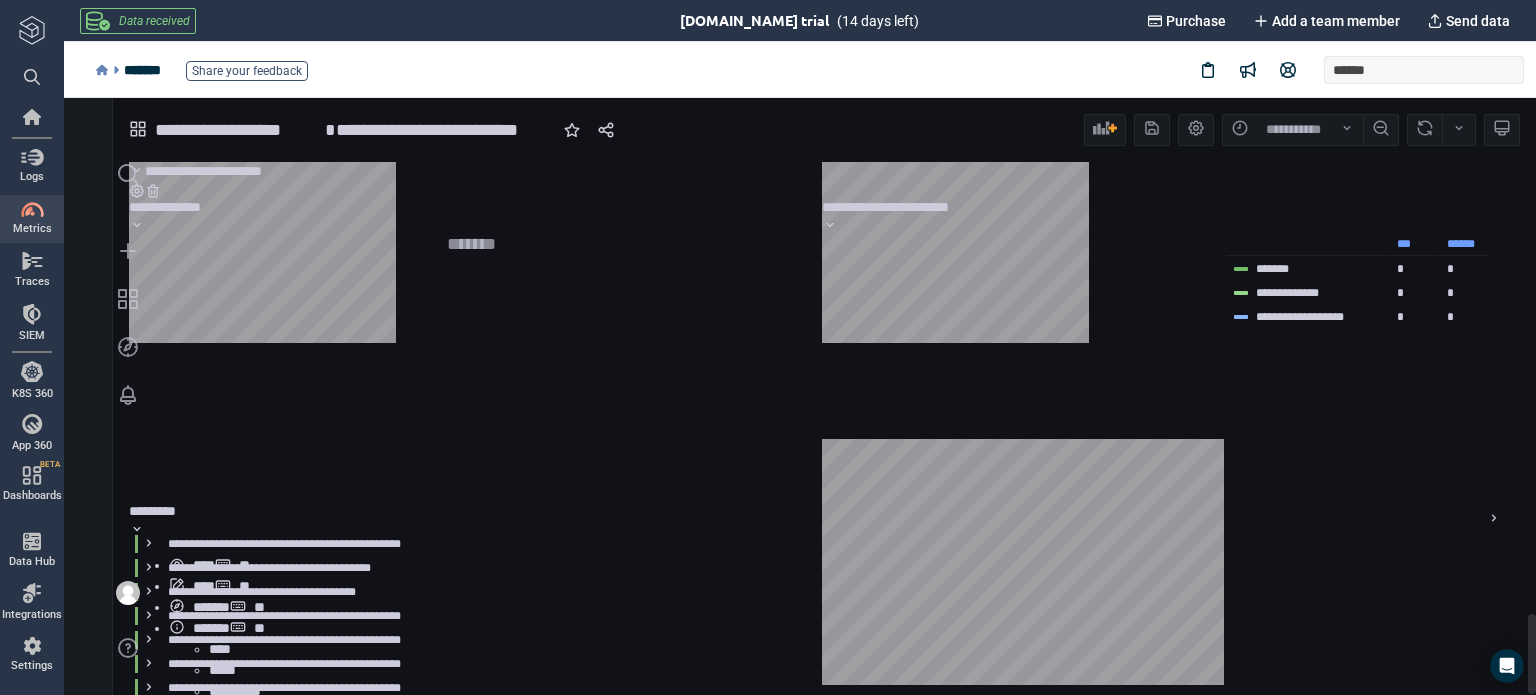 click on "****   *" at bounding box center [209, 565] 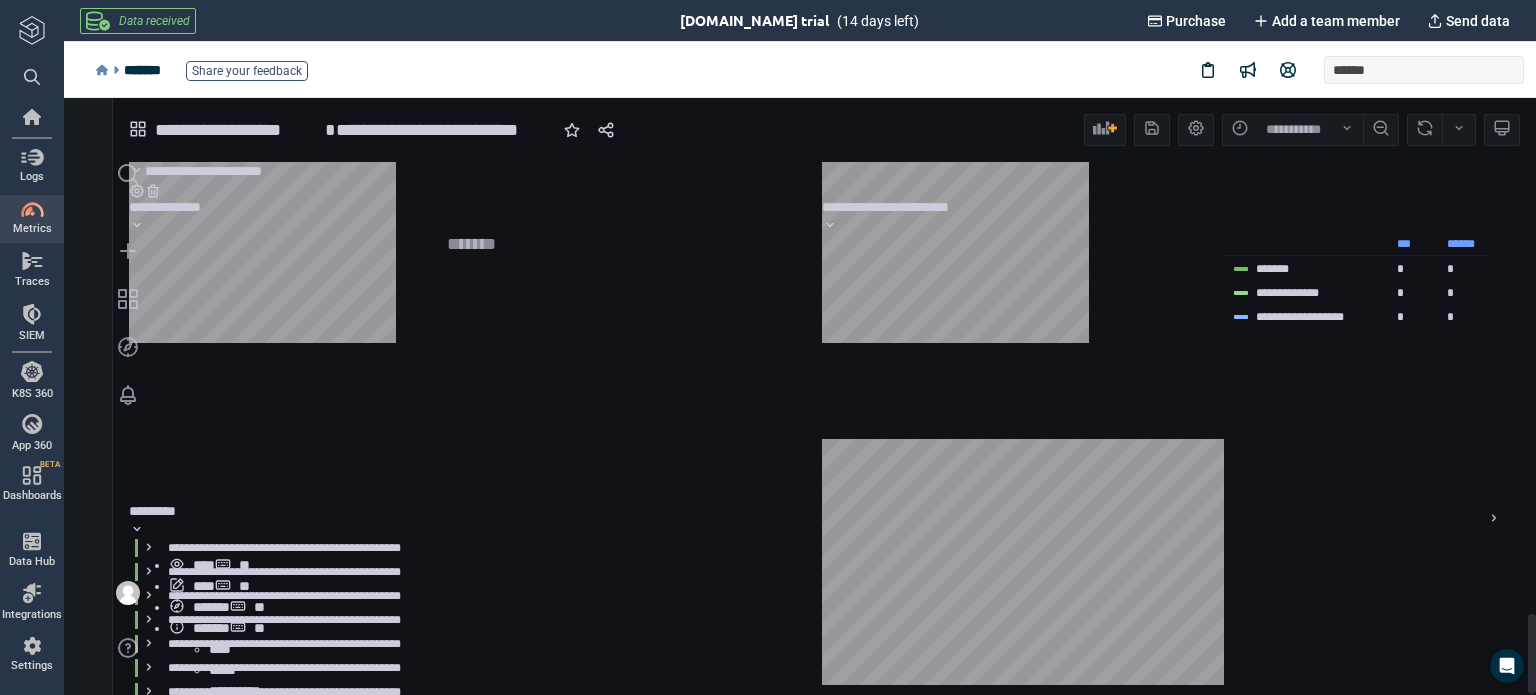 scroll, scrollTop: 0, scrollLeft: 0, axis: both 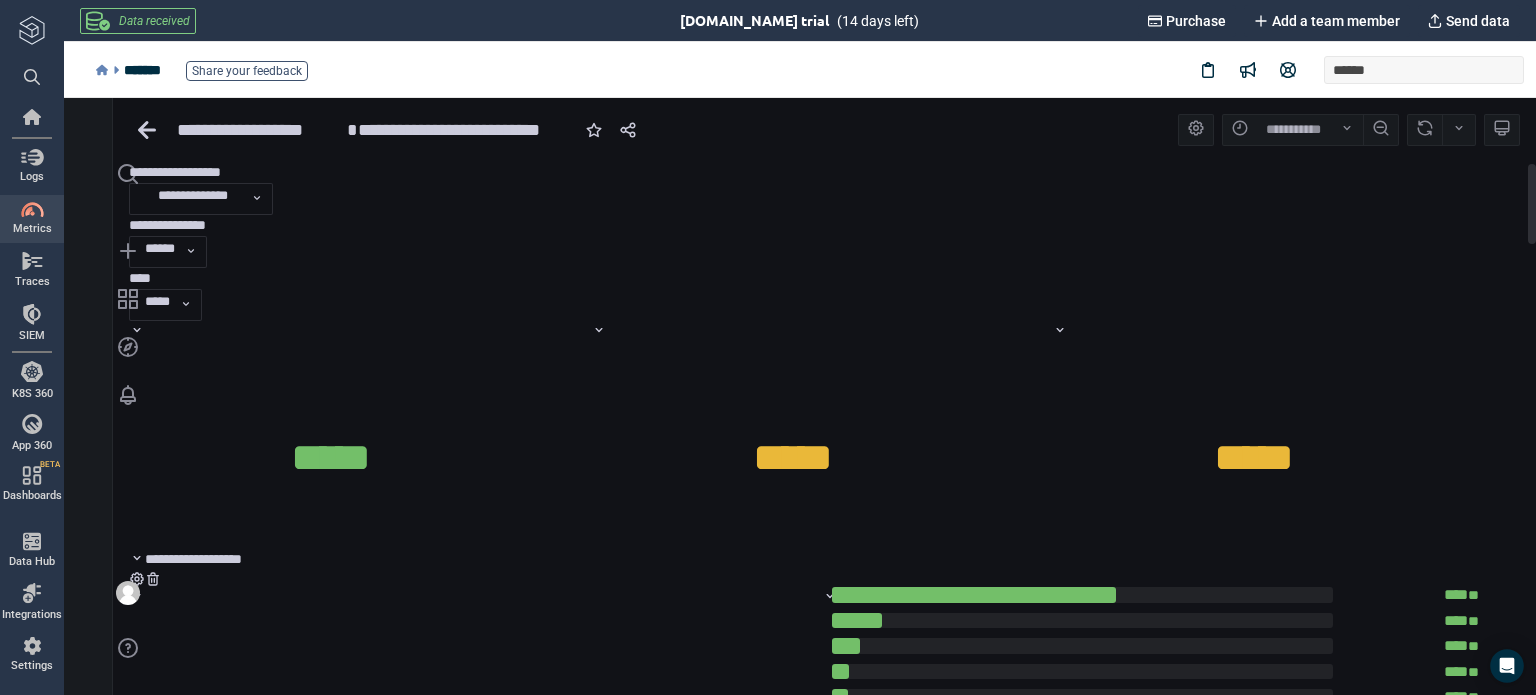 click on "*********" at bounding box center [161, 3559] 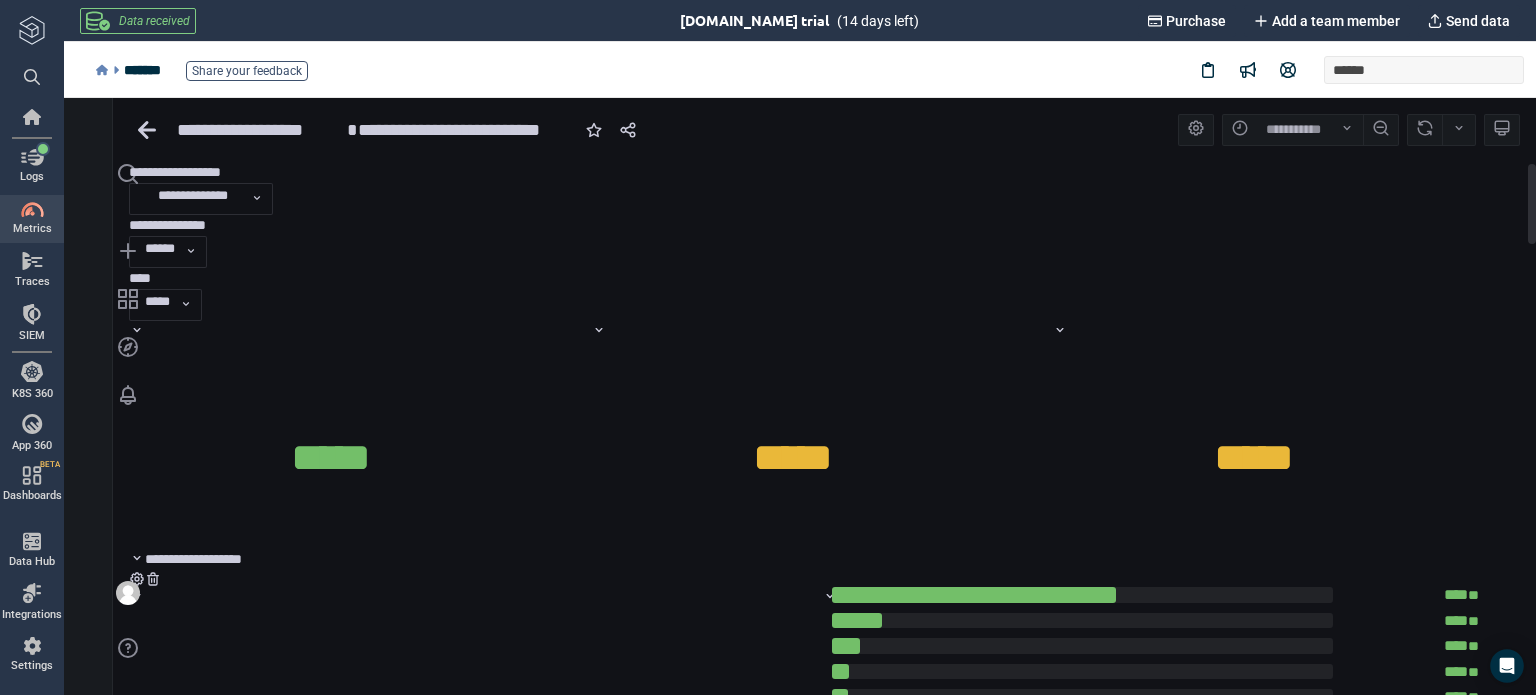 click on "*******" at bounding box center [211, 3655] 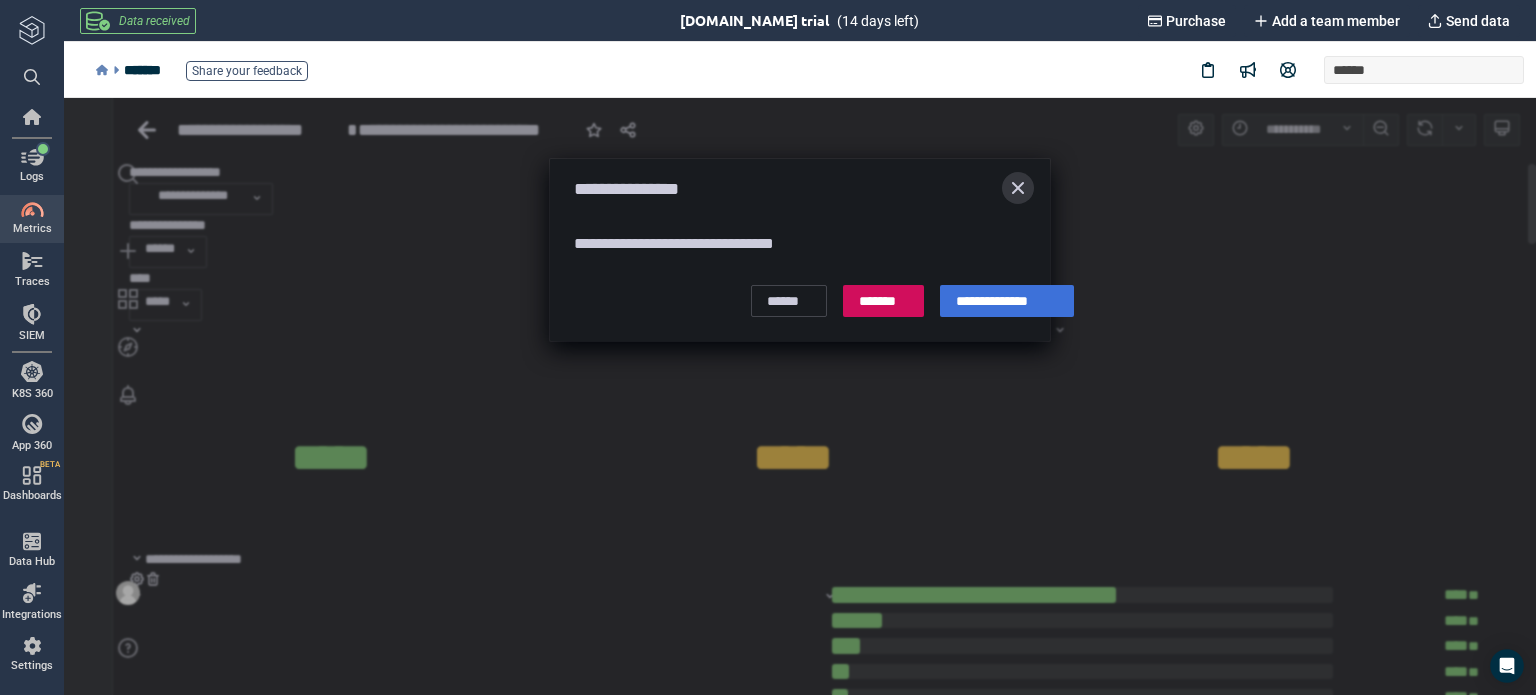 click 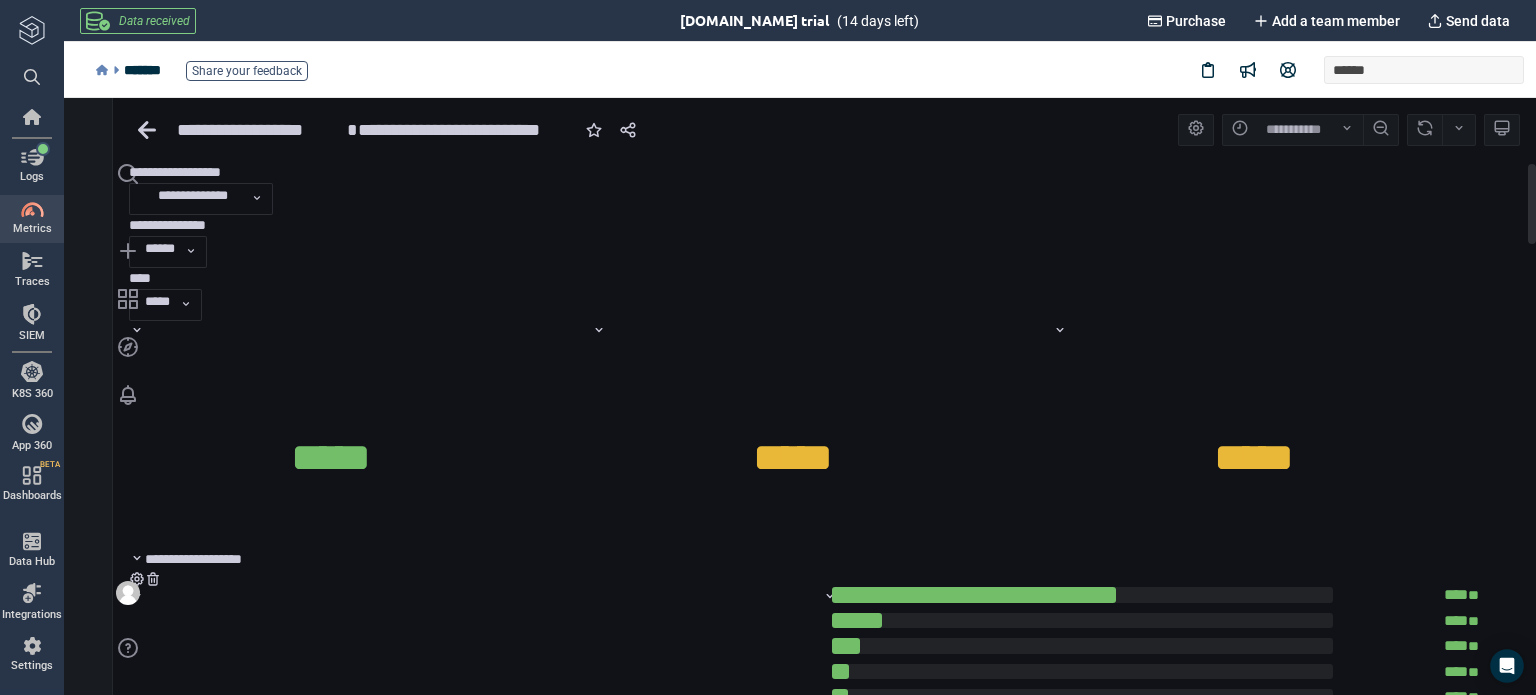 scroll, scrollTop: 1483, scrollLeft: 0, axis: vertical 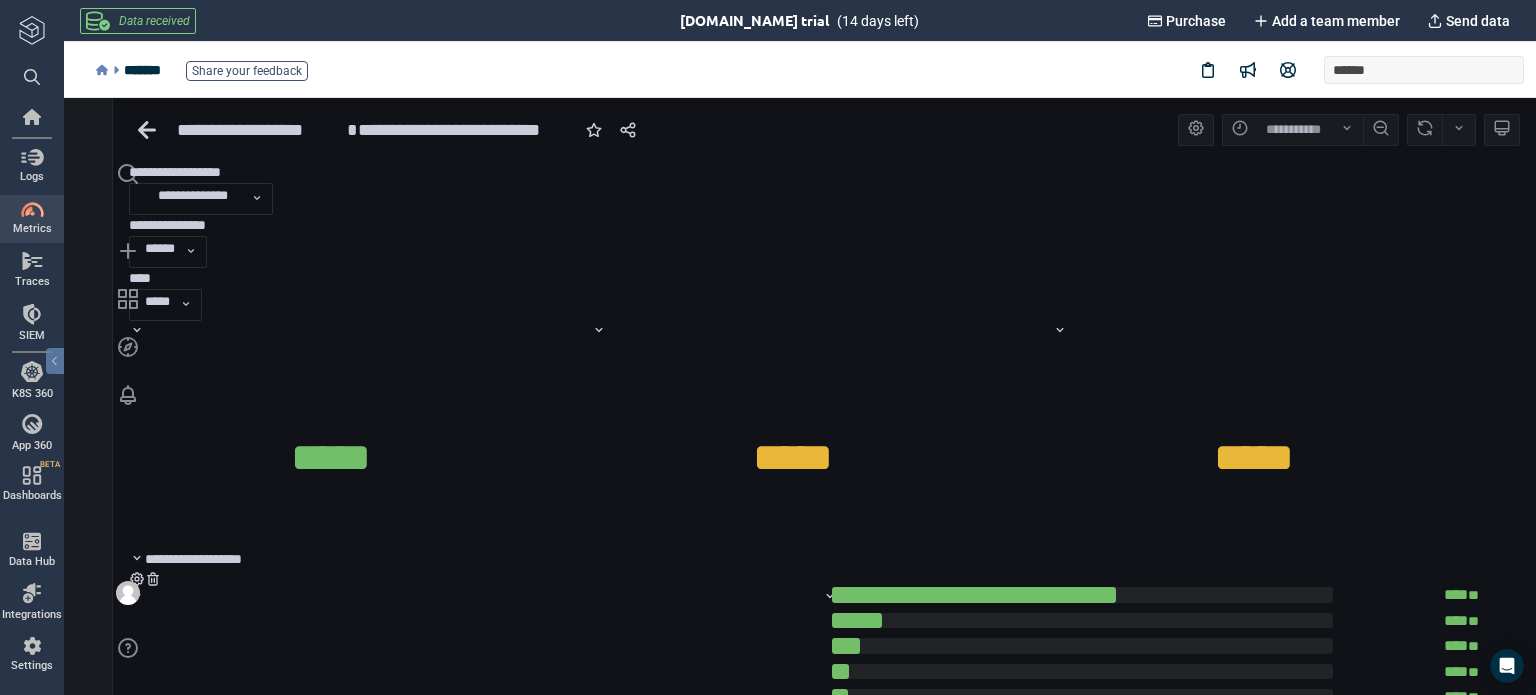 click at bounding box center [32, 30] 